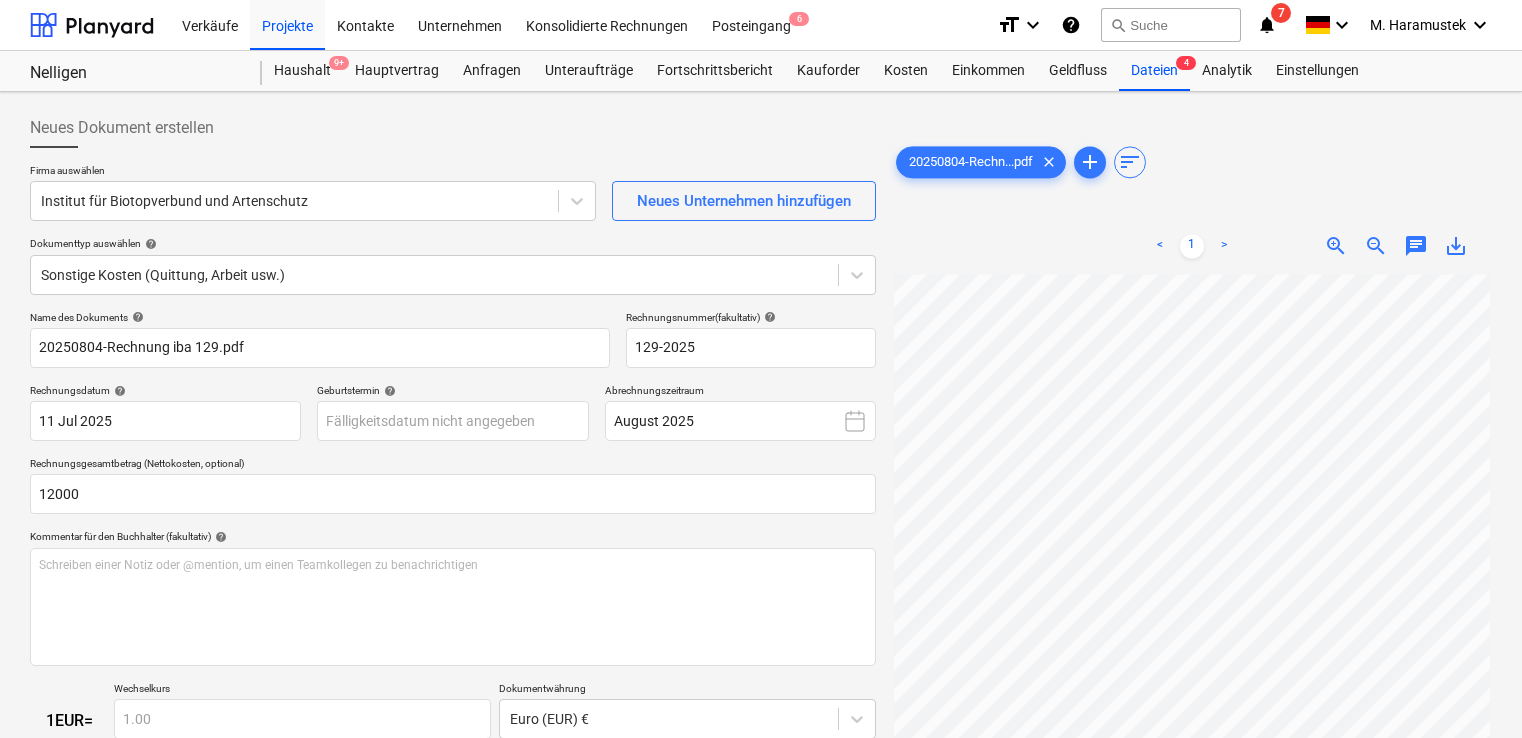 scroll, scrollTop: 170, scrollLeft: 0, axis: vertical 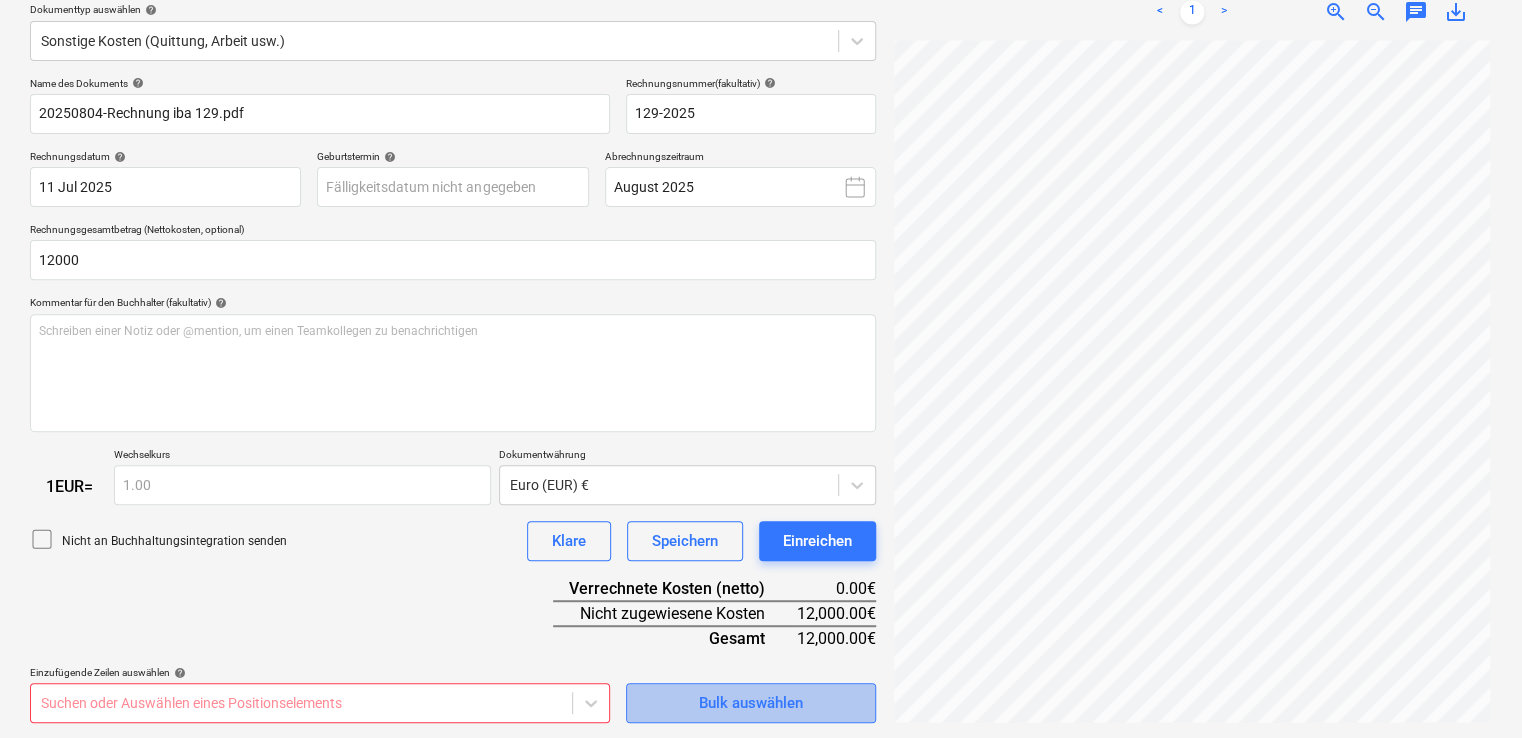 click on "Bulk auswählen" at bounding box center [751, 703] 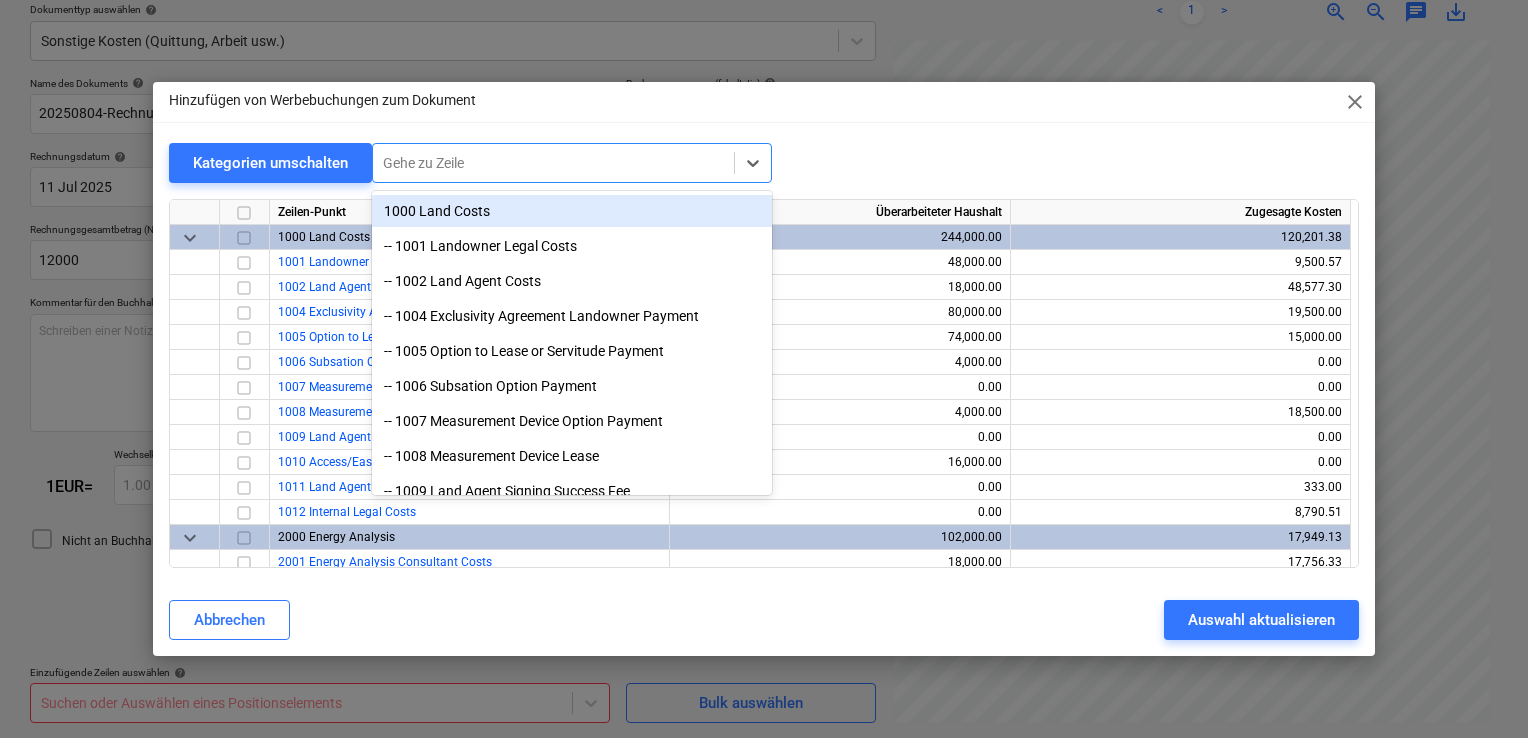 click at bounding box center (553, 163) 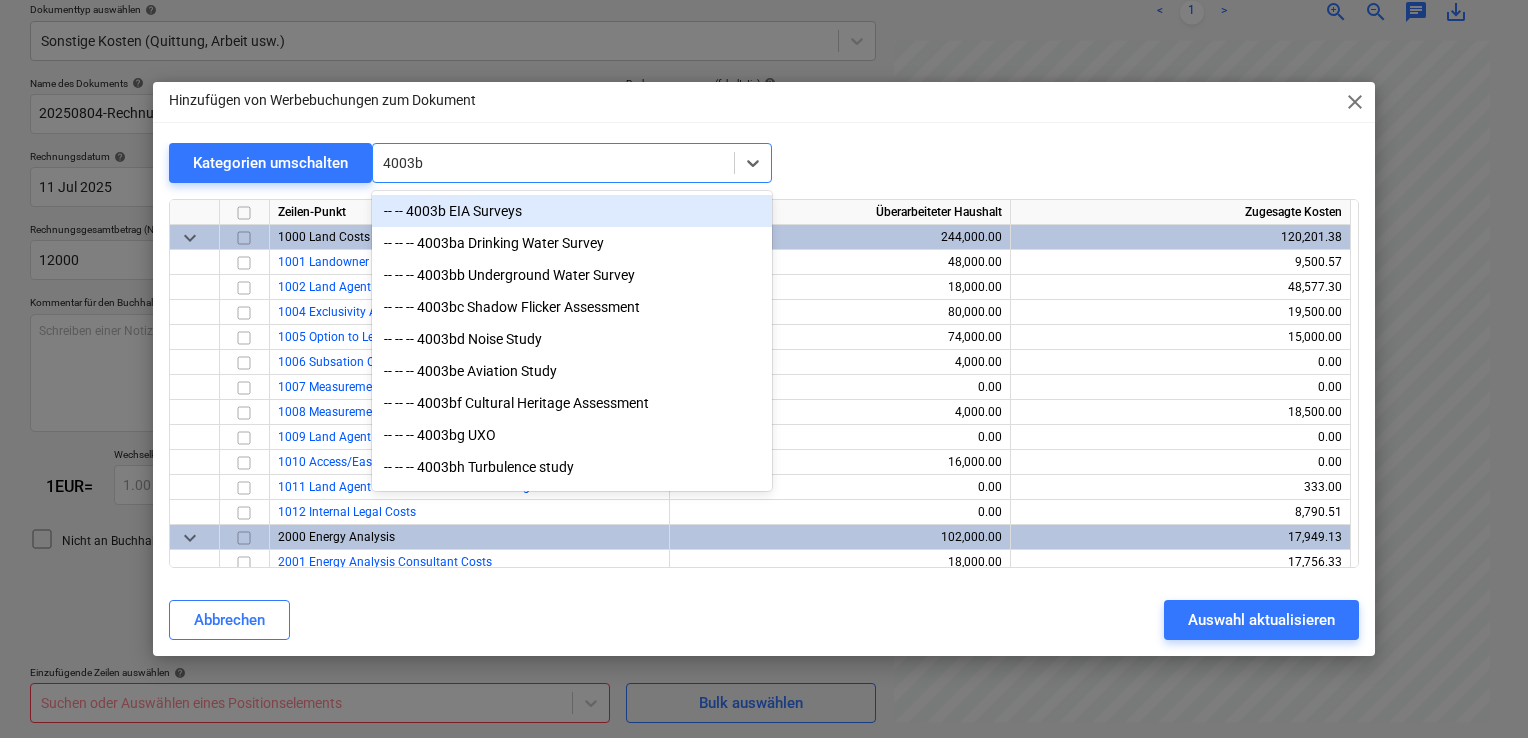 type on "4003bi" 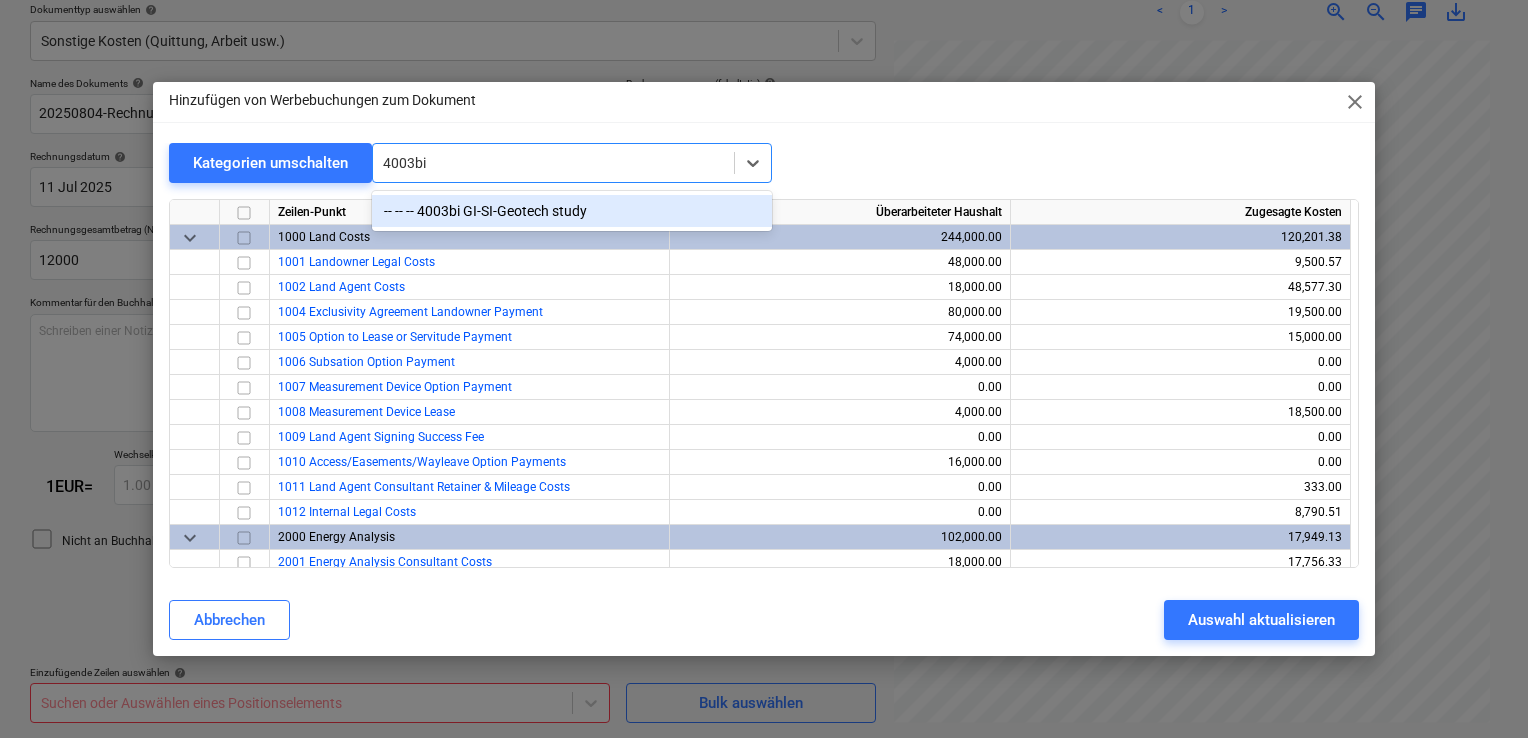 click on "-- -- --  4003bi GI-SI-Geotech study" at bounding box center [572, 211] 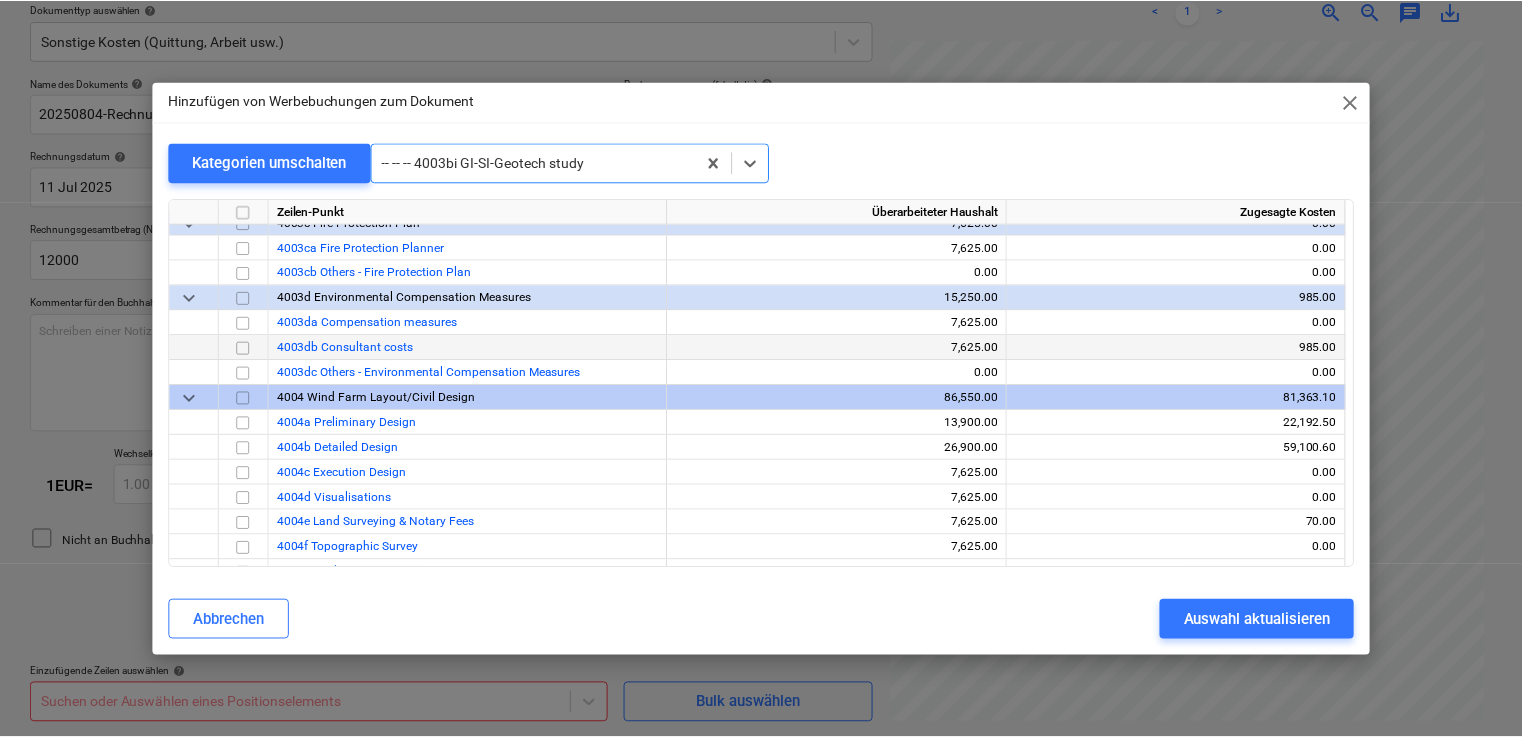 scroll, scrollTop: 1328, scrollLeft: 0, axis: vertical 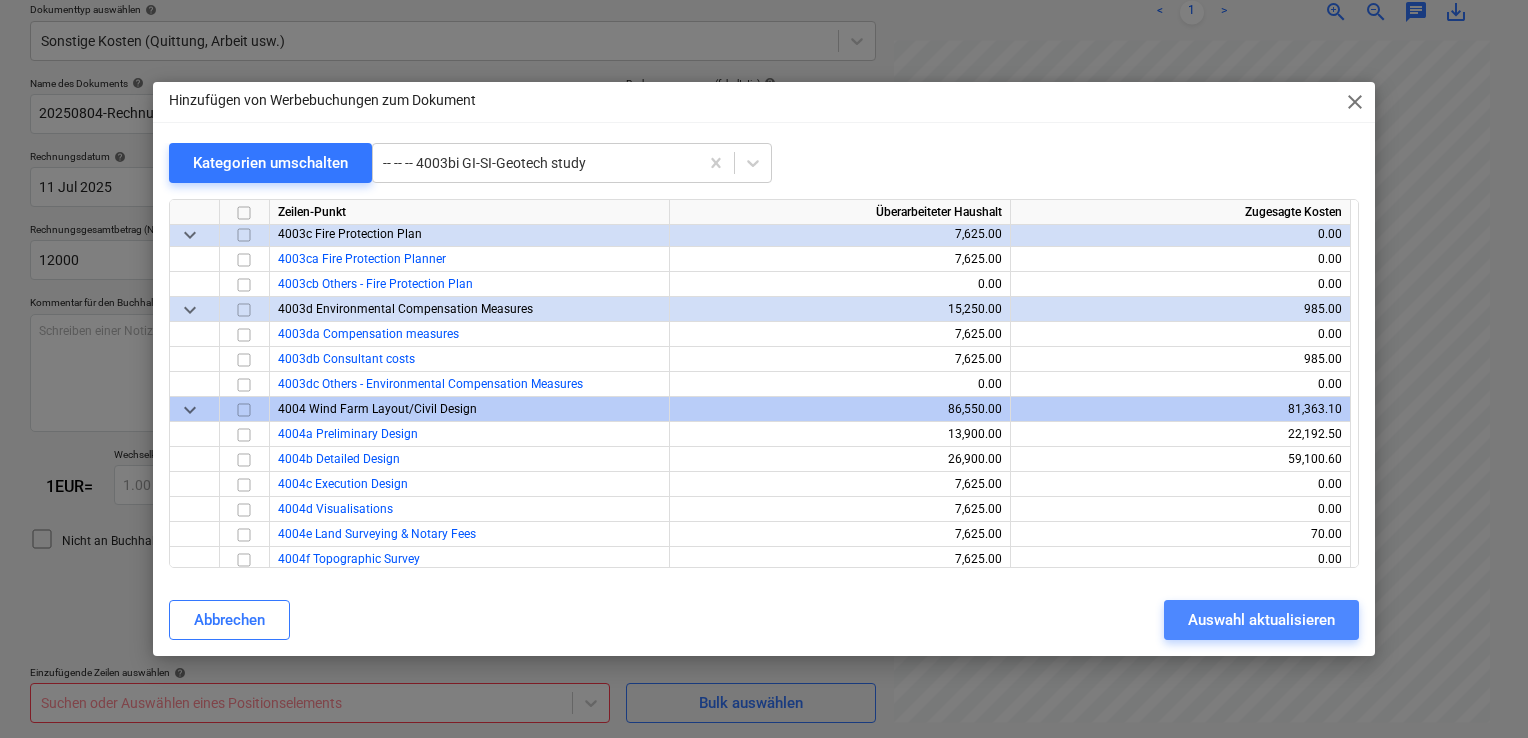 click on "Auswahl aktualisieren" at bounding box center [1261, 620] 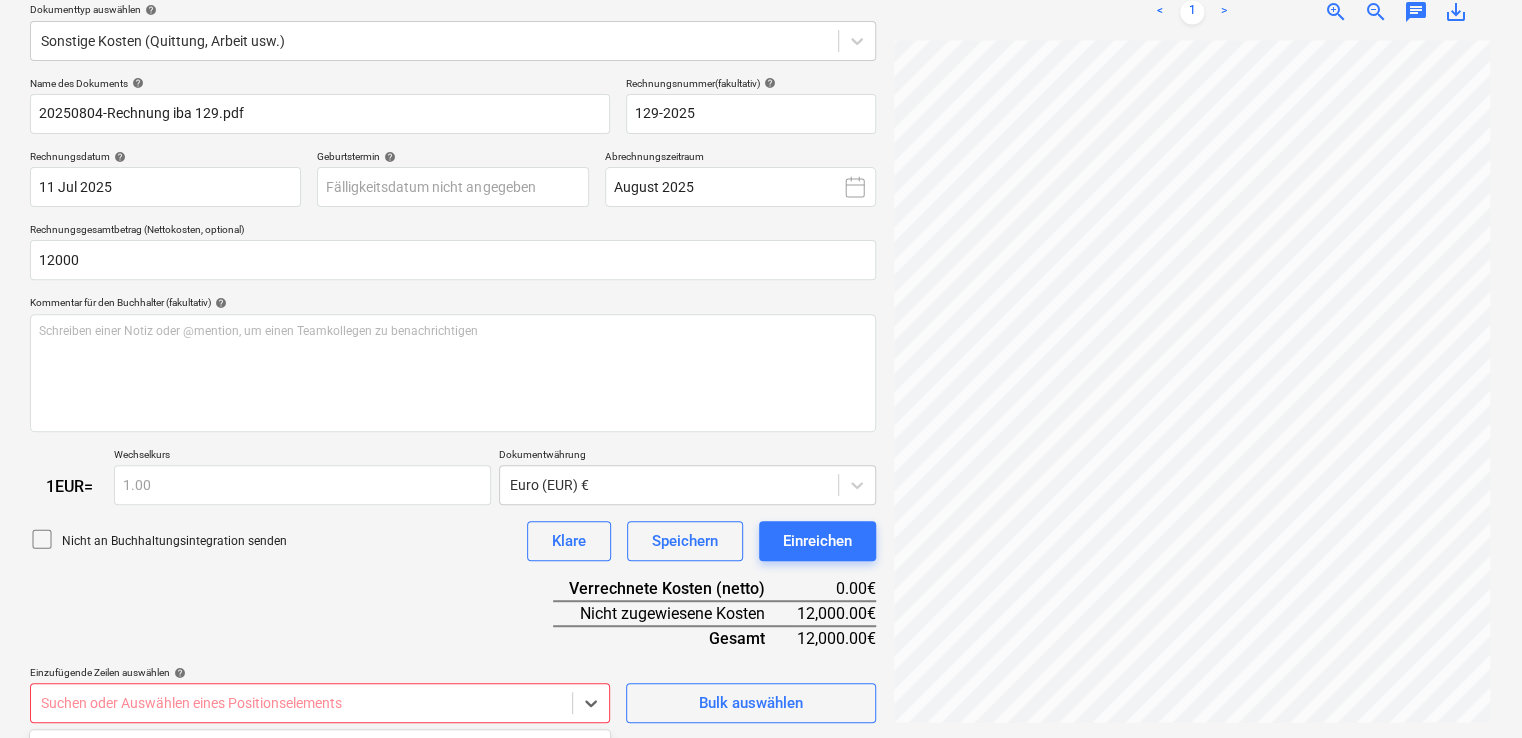 scroll, scrollTop: 530, scrollLeft: 0, axis: vertical 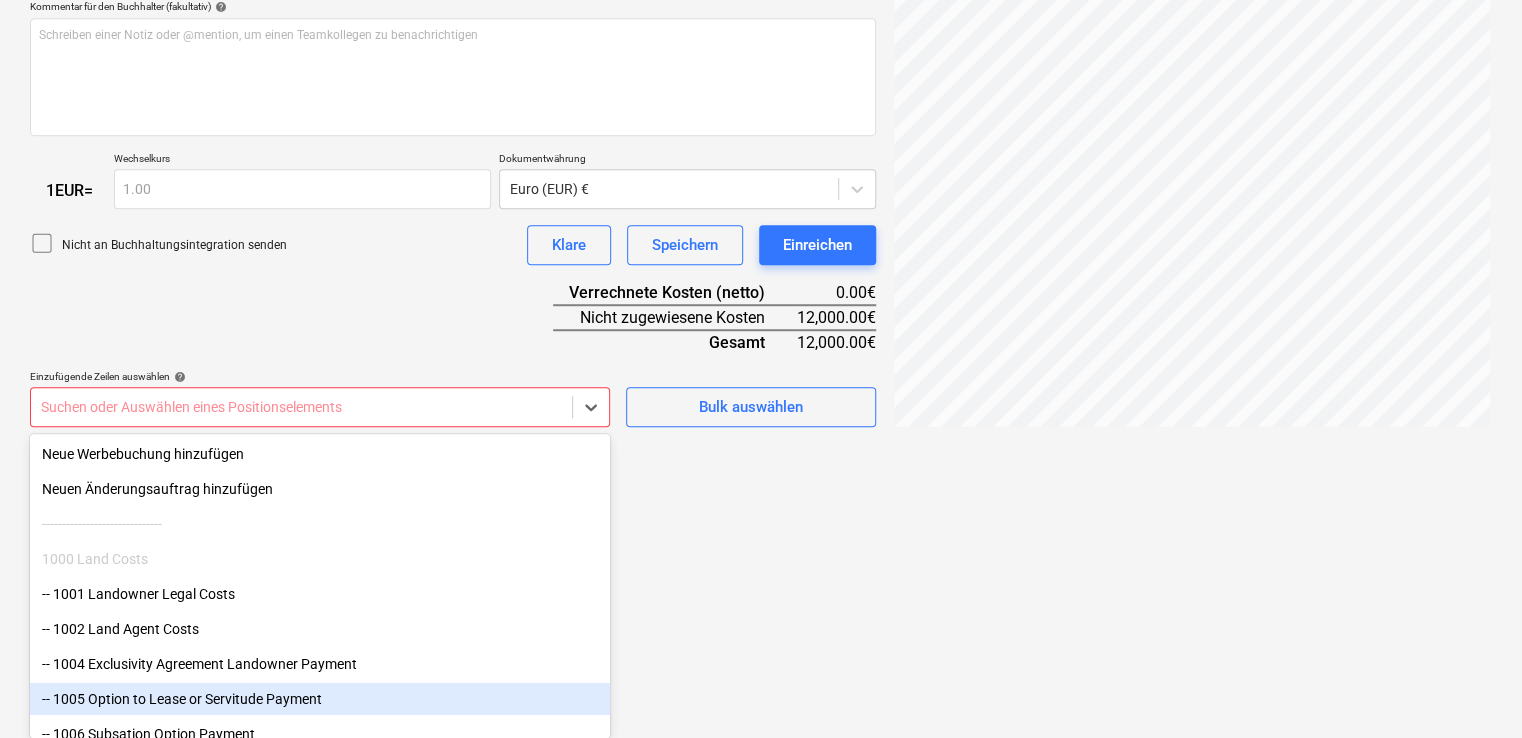 click on "This website stores cookies on your computer. These cookies are used to collect information about how you interact with our website and allow us to remember you. We use this information in order to improve and customize your browsing experience and for analytics and metrics about our visitors both on this website and other media. To find out more about the cookies we use, see our Privacy Policy If you decline, your information won’t be tracked when you visit this website. A single cookie will be used in your browser to remember your preference not to be tracked. Cookies settings Accept All Decline All
Verkäufe Projekte Kontakte Unternehmen Konsolidierte Rechnungen Posteingang 6 format_size keyboard_arrow_down help search Suche notifications 7 keyboard_arrow_down M. [LAST] keyboard_arrow_down Nelligen Nelligen Haushalt 9+ Hauptvertrag Anfragen Unteraufträge Fortschrittsbericht Kauforder Kosten Einkommen Geldfluss Dateien 4 Analytik Einstellungen Neues Dokument erstellen Firma auswählen help help" at bounding box center (761, -161) 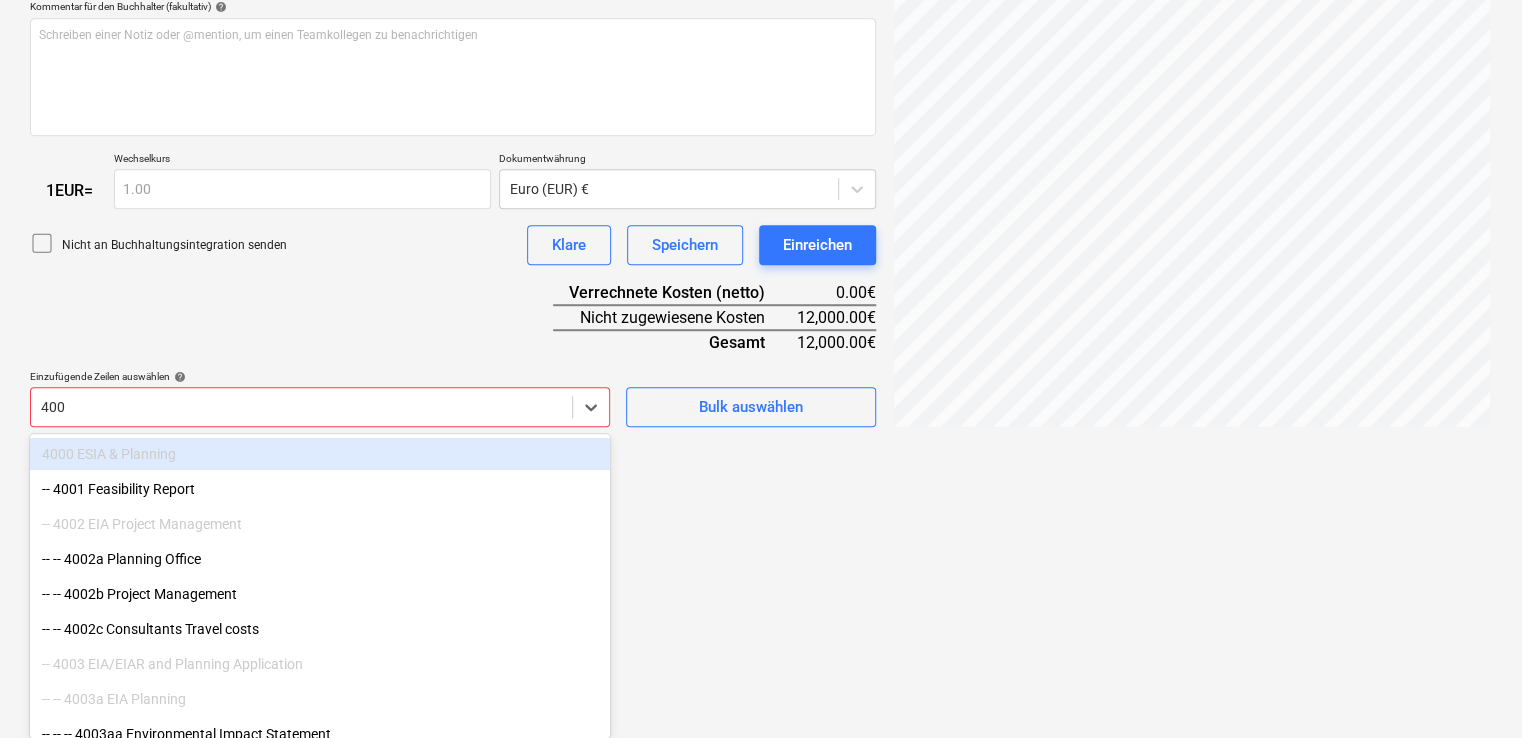 type on "4003" 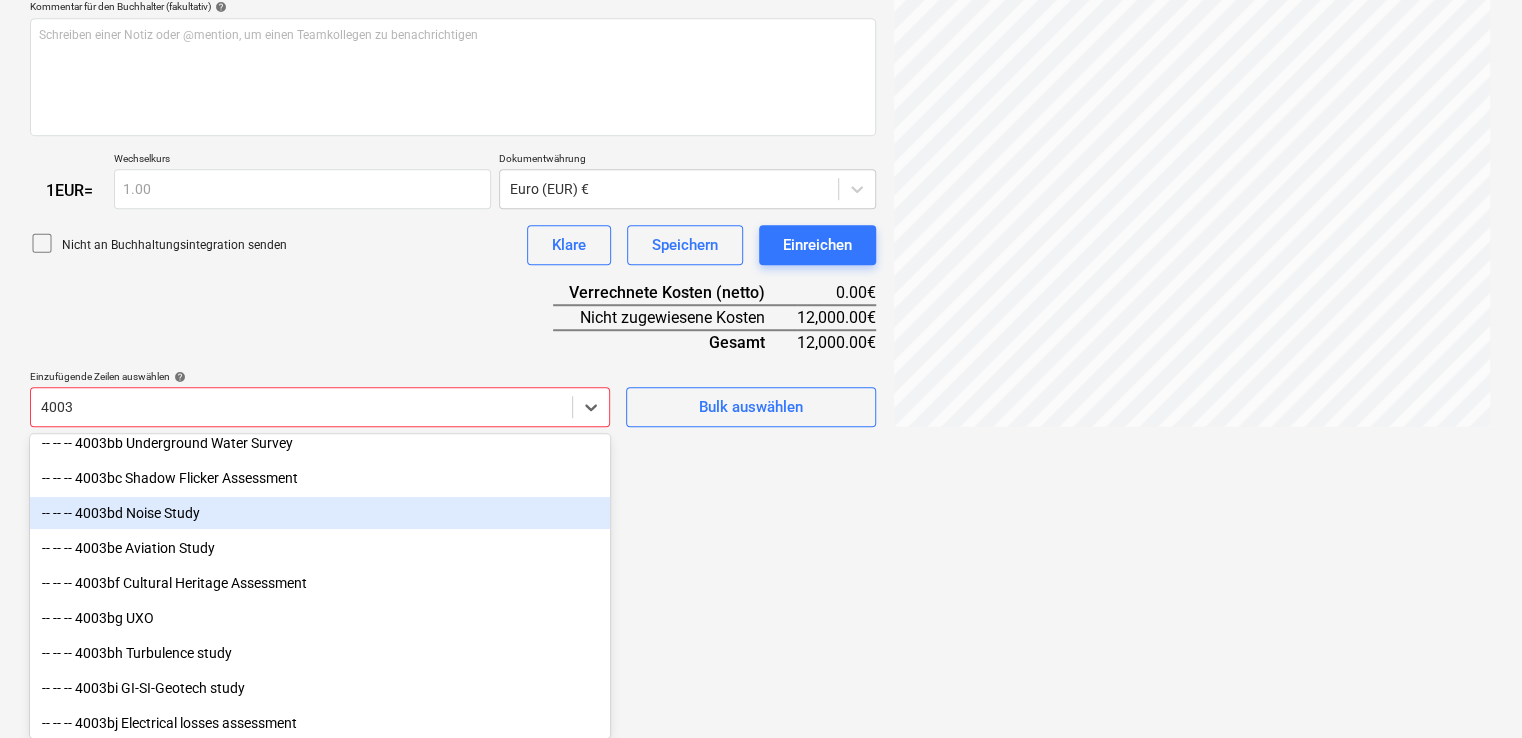 scroll, scrollTop: 258, scrollLeft: 0, axis: vertical 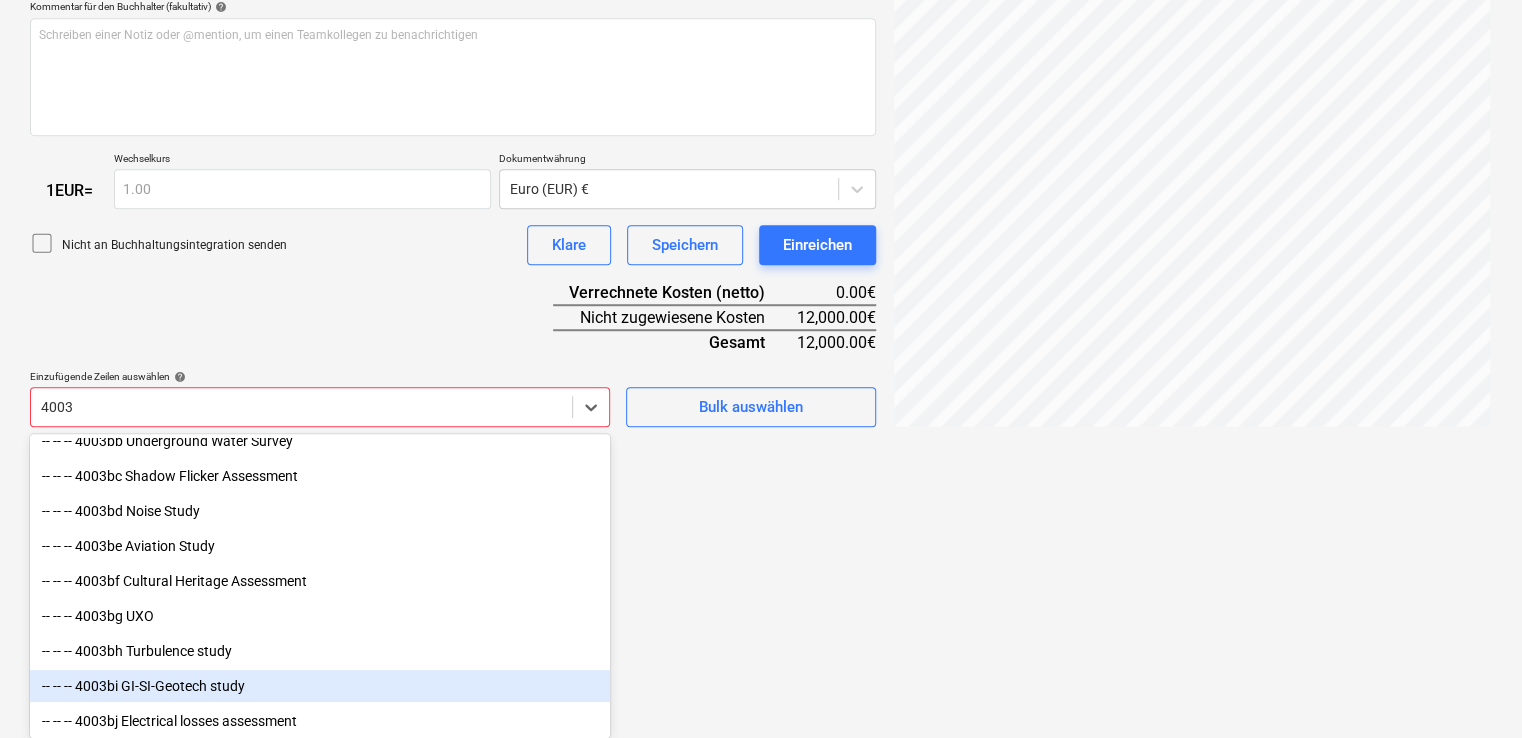 click on "-- -- --  4003bi GI-SI-Geotech study" at bounding box center (320, 686) 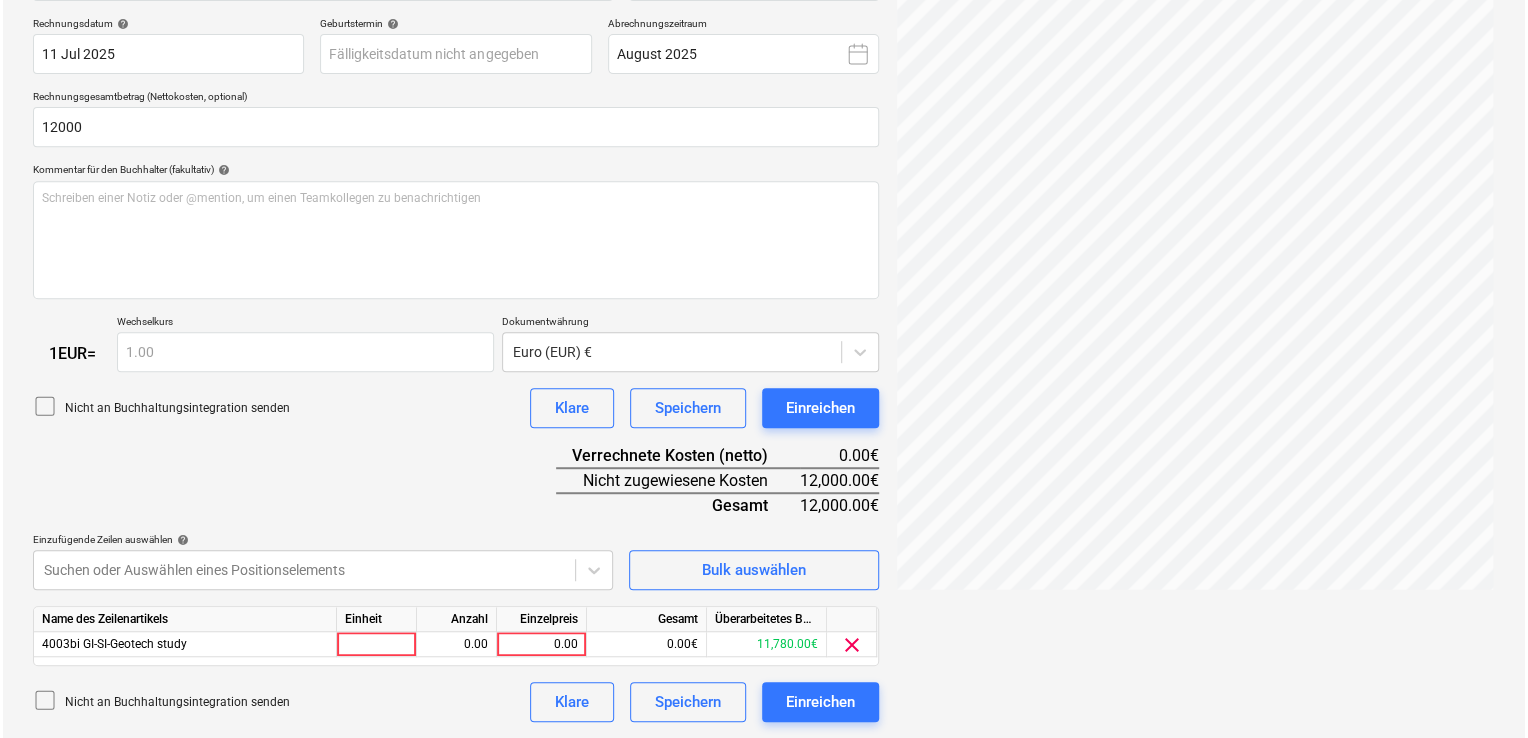 scroll, scrollTop: 366, scrollLeft: 0, axis: vertical 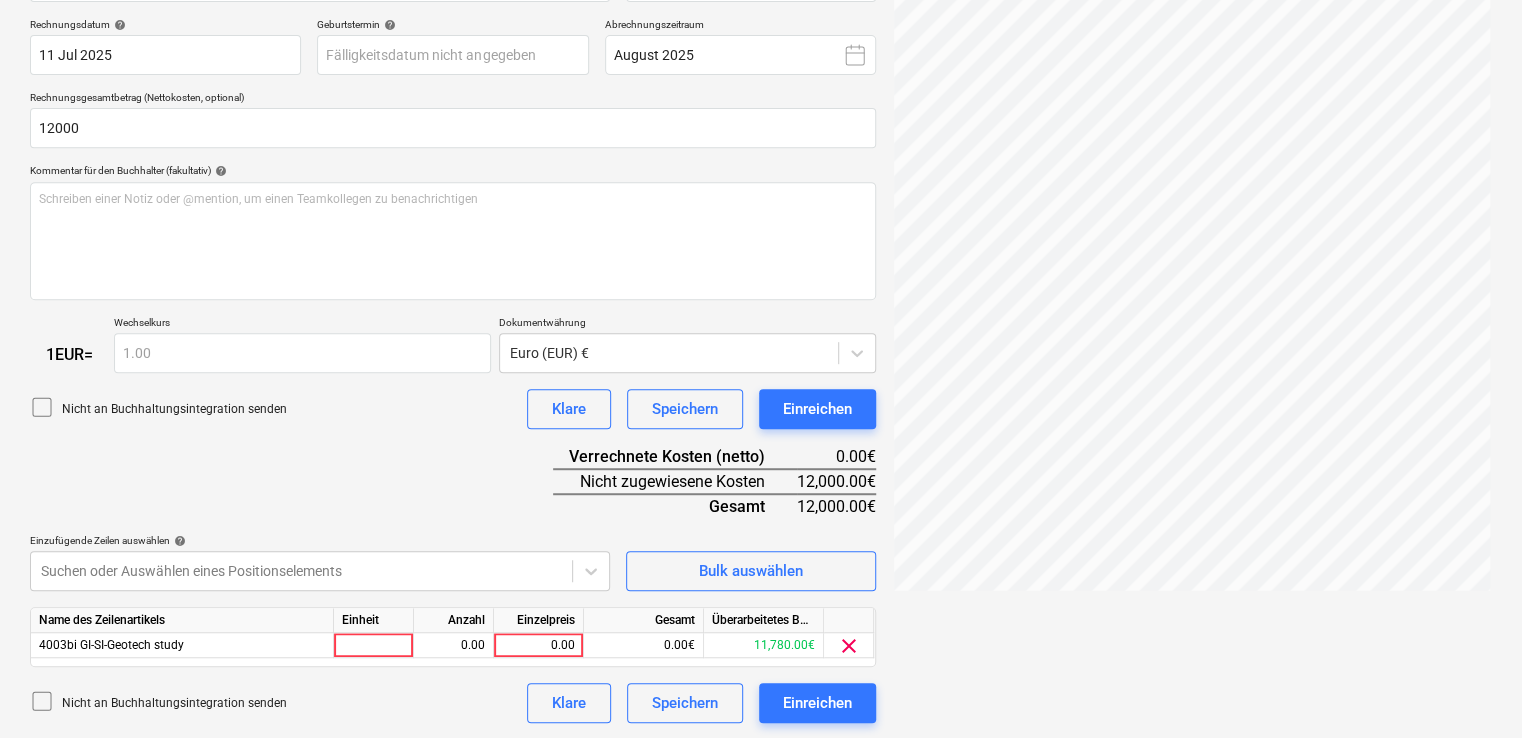 click on "This website stores cookies on your computer. These cookies are used to collect information about how you interact with our website and allow us to remember you. We use this information in order to improve and customize your browsing experience and for analytics and metrics about our visitors both on this website and other media. To find out more about the cookies we use, see our Privacy Policy If you decline, your information won’t be tracked when you visit this website. A single cookie will be used in your browser to remember your preference not to be tracked. Cookies settings Accept All Decline All
Verkäufe Projekte Kontakte Unternehmen Konsolidierte Rechnungen Posteingang 6 format_size keyboard_arrow_down help search Suche notifications 7 keyboard_arrow_down M. [LAST] keyboard_arrow_down Nelligen Nelligen Haushalt 9+ Hauptvertrag Anfragen Unteraufträge Fortschrittsbericht Kauforder Kosten Einkommen Geldfluss Dateien 4 Analytik Einstellungen Neues Dokument erstellen Firma auswählen help" at bounding box center [761, 3] 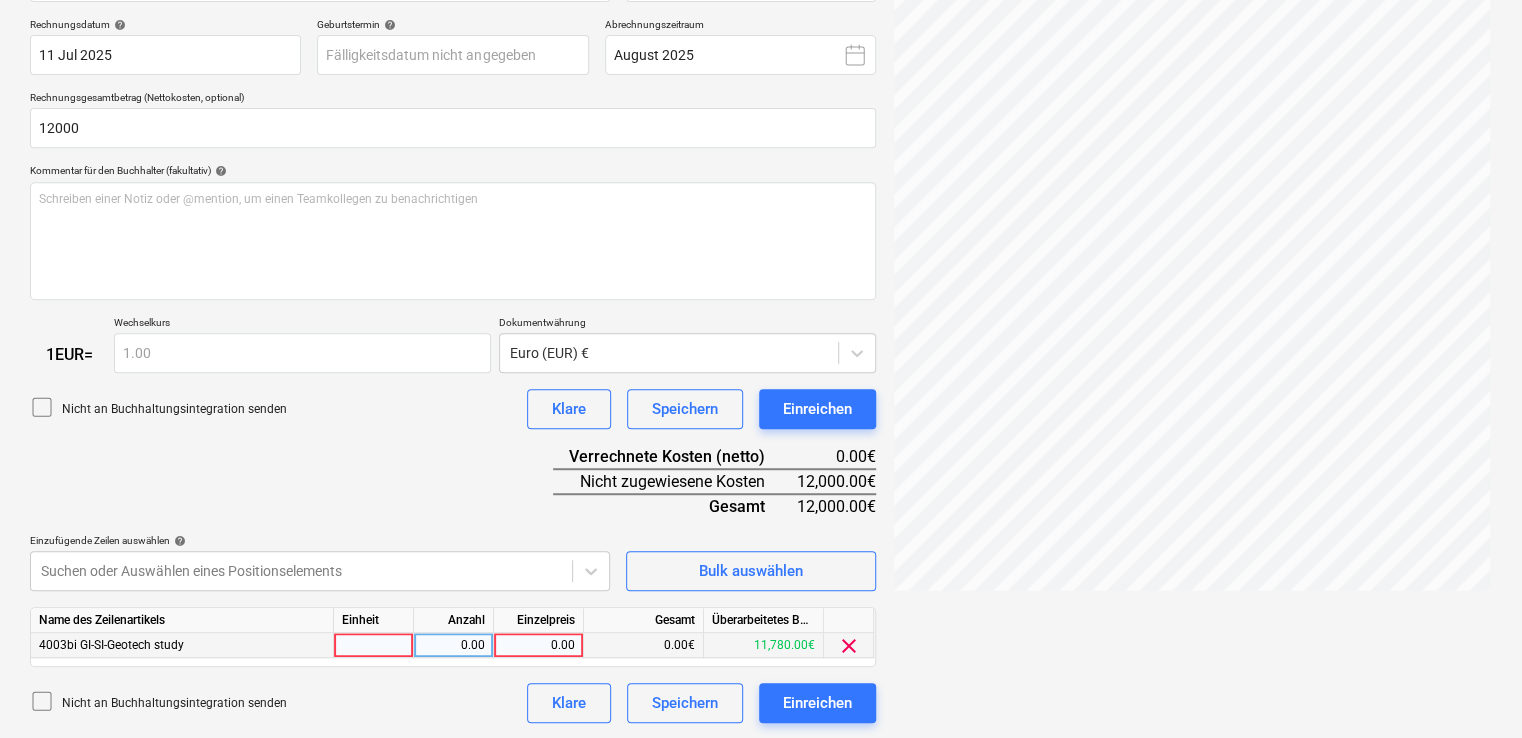 click at bounding box center [374, 645] 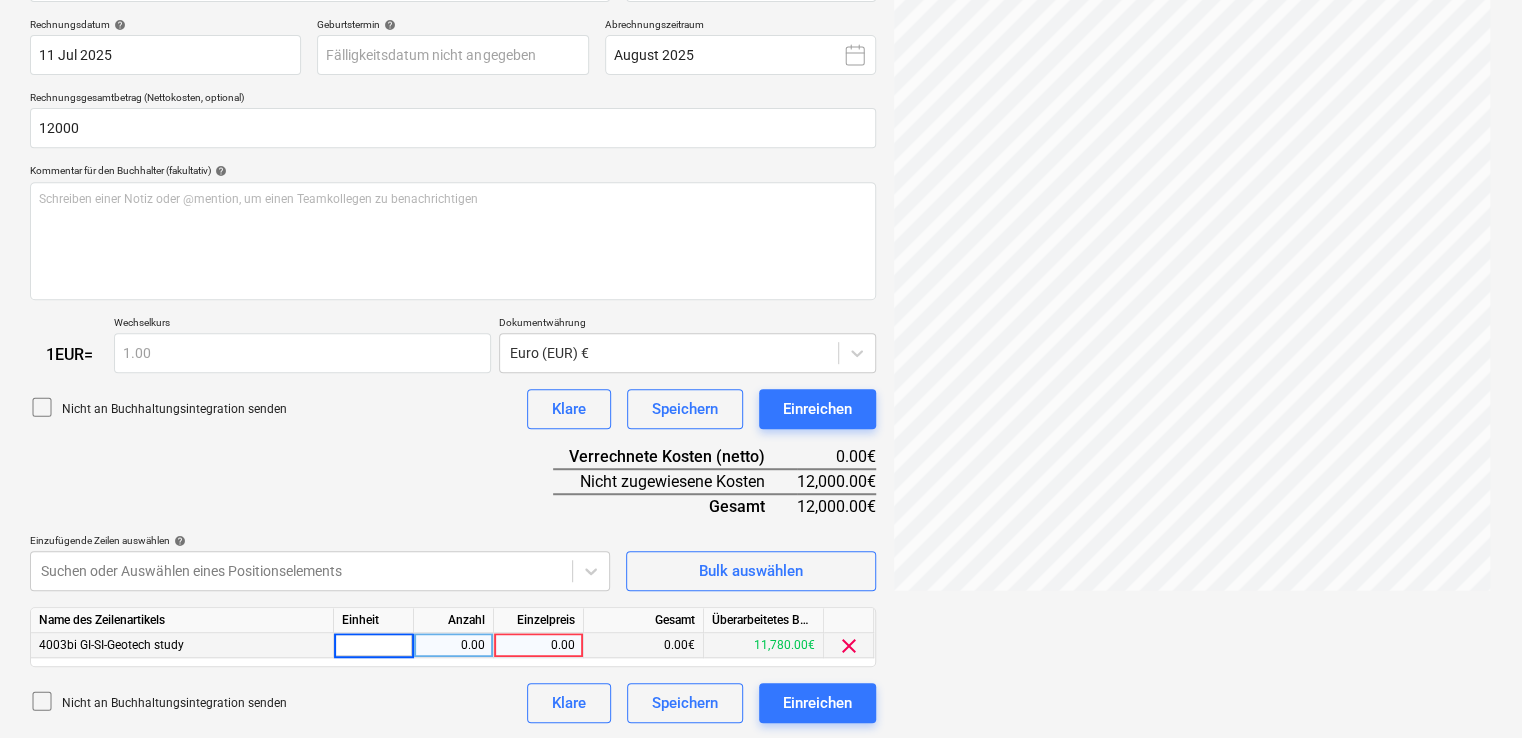 type on "€" 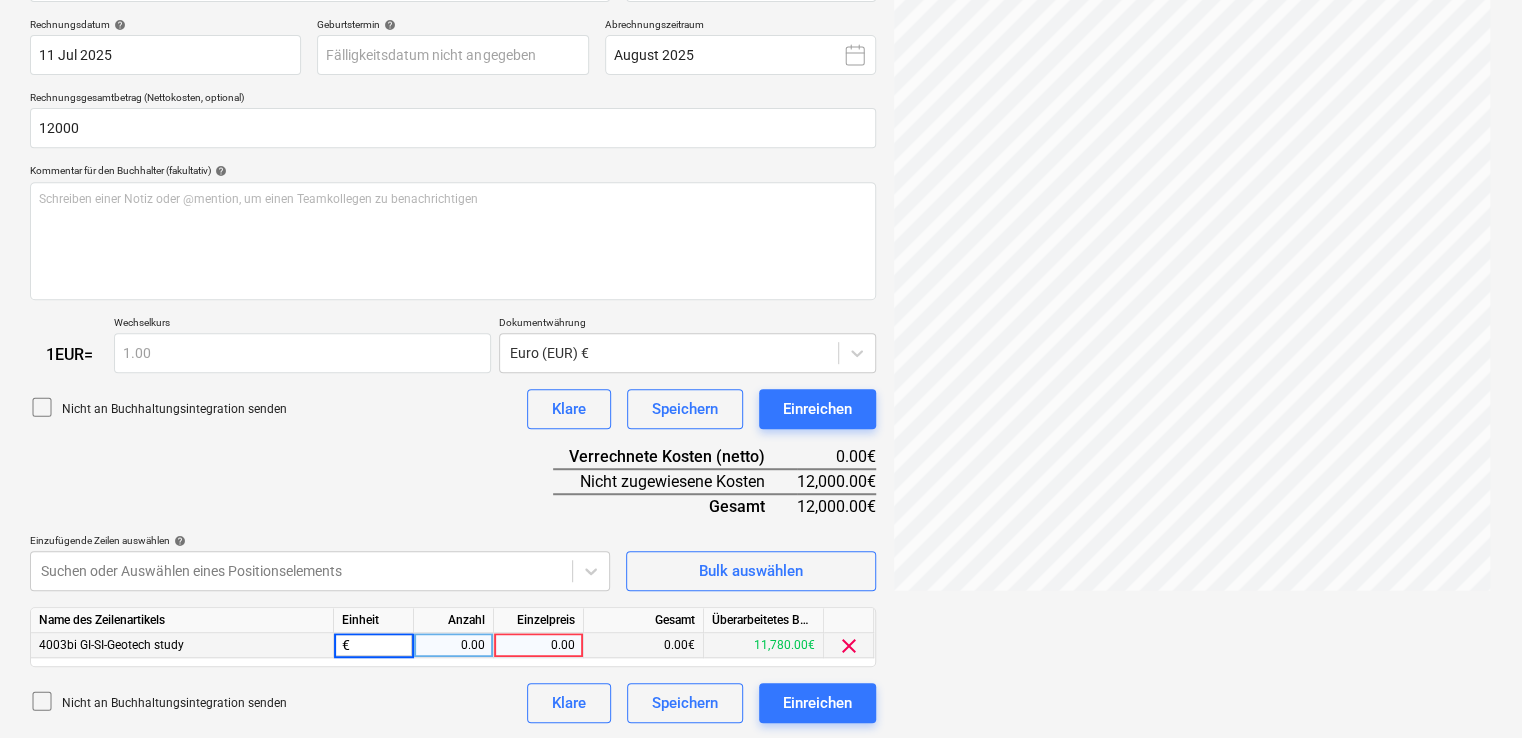 click on "0.00" at bounding box center [453, 645] 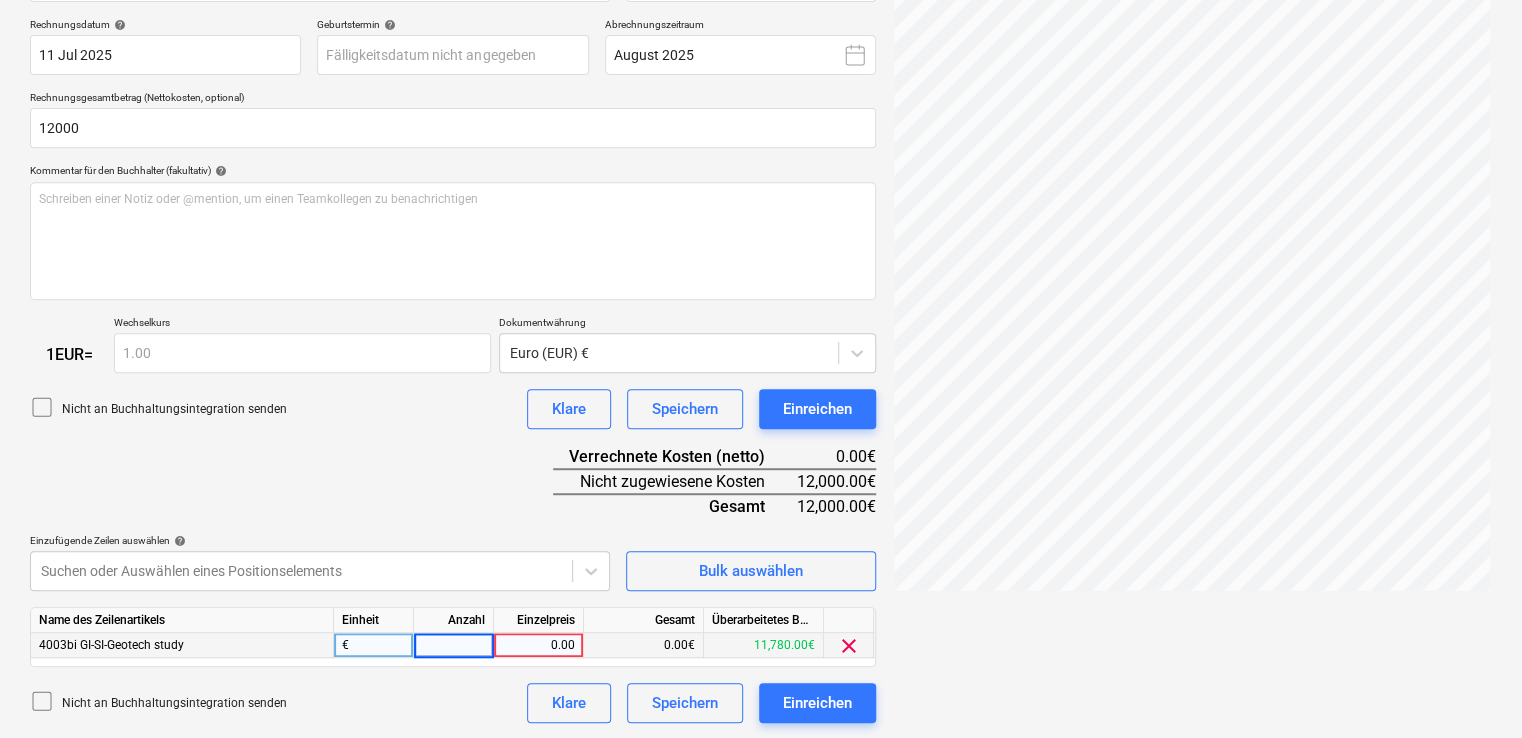 type on "1" 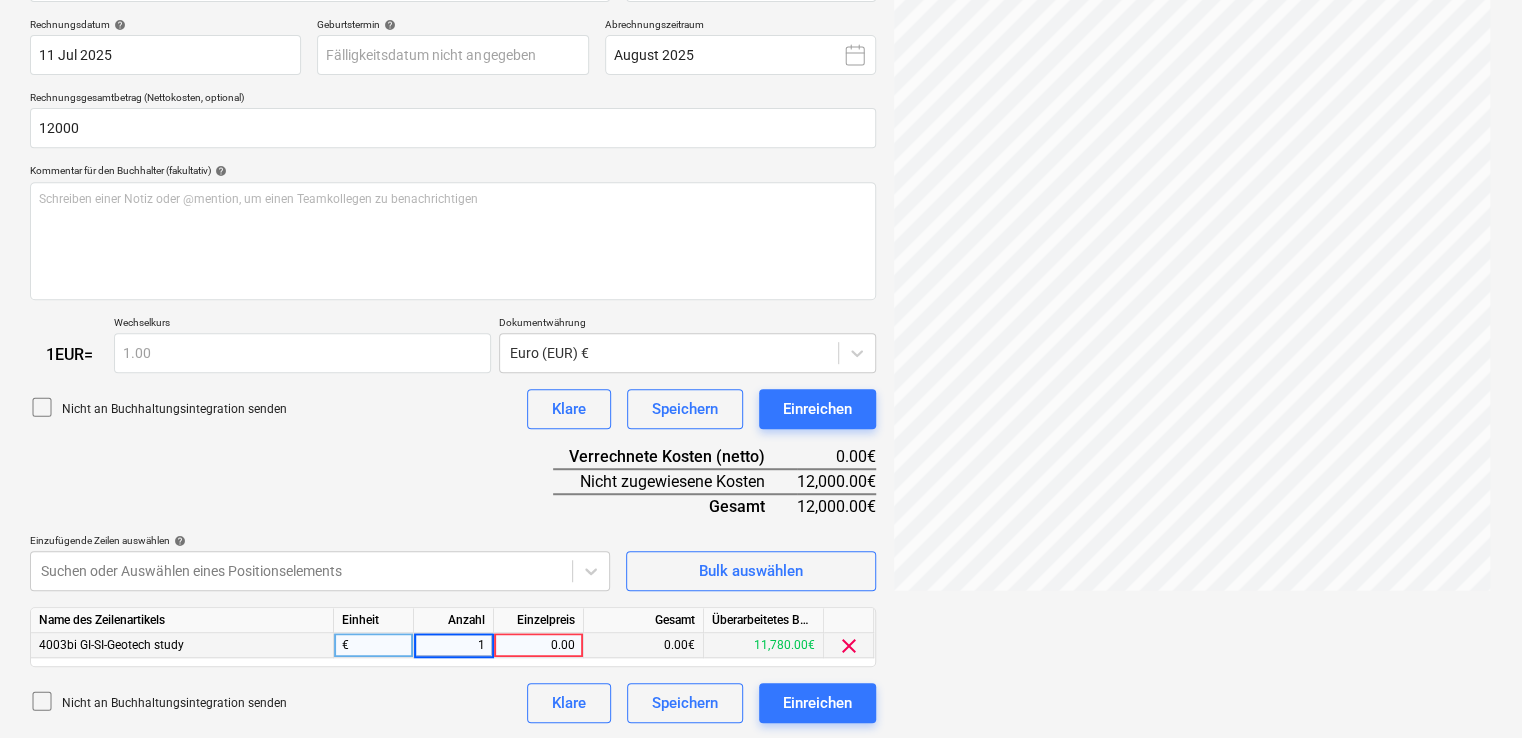 click on "0.00" at bounding box center (538, 645) 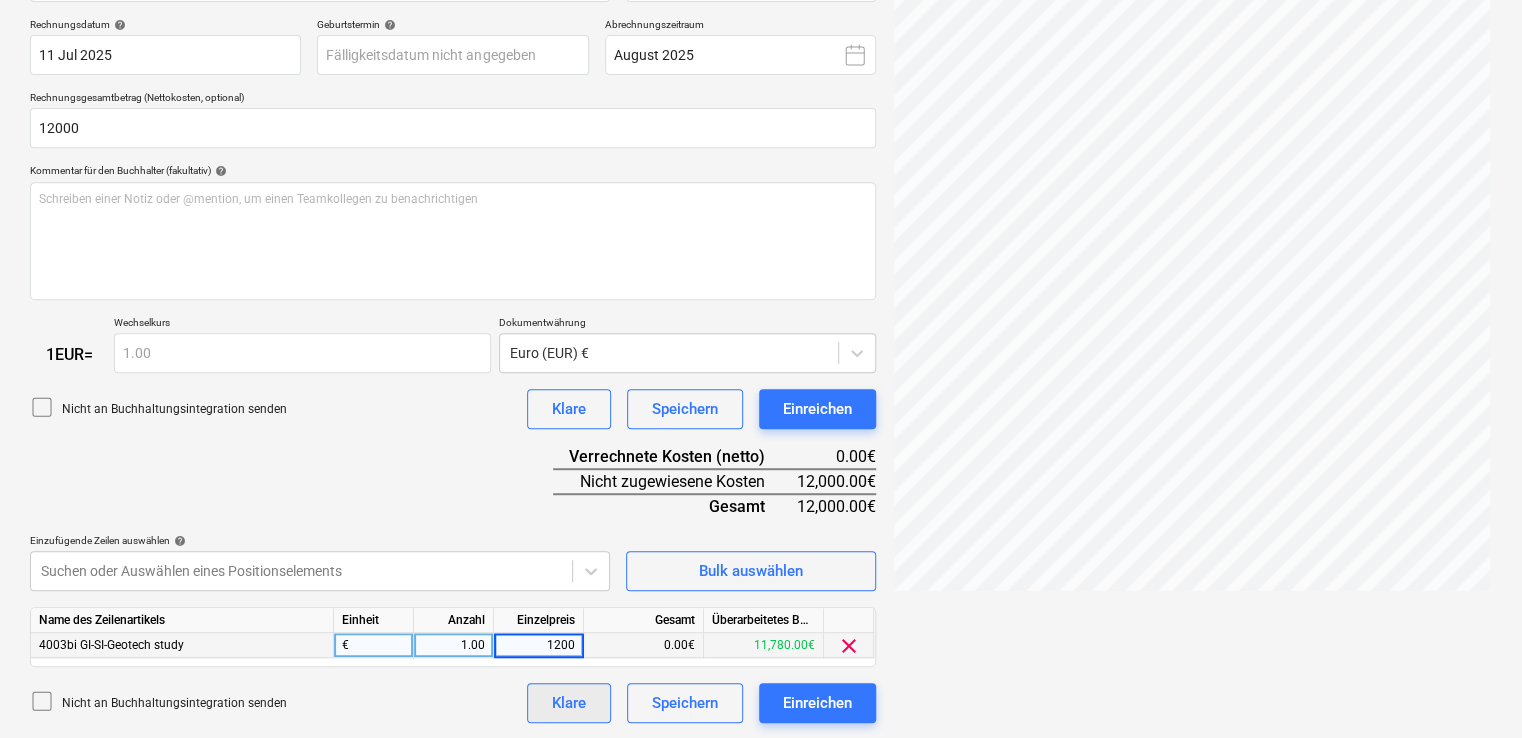 type on "12000" 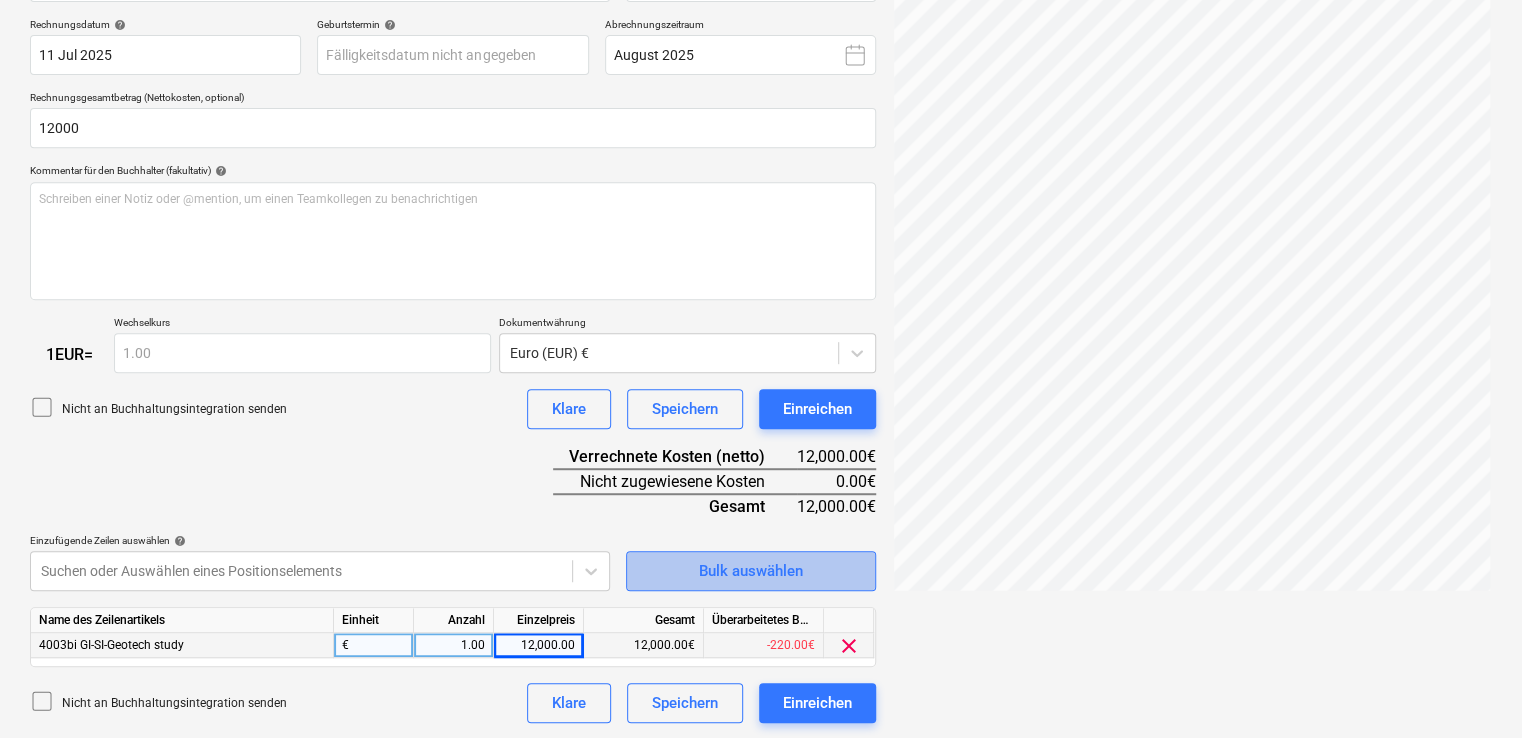 click on "Bulk auswählen" at bounding box center [751, 571] 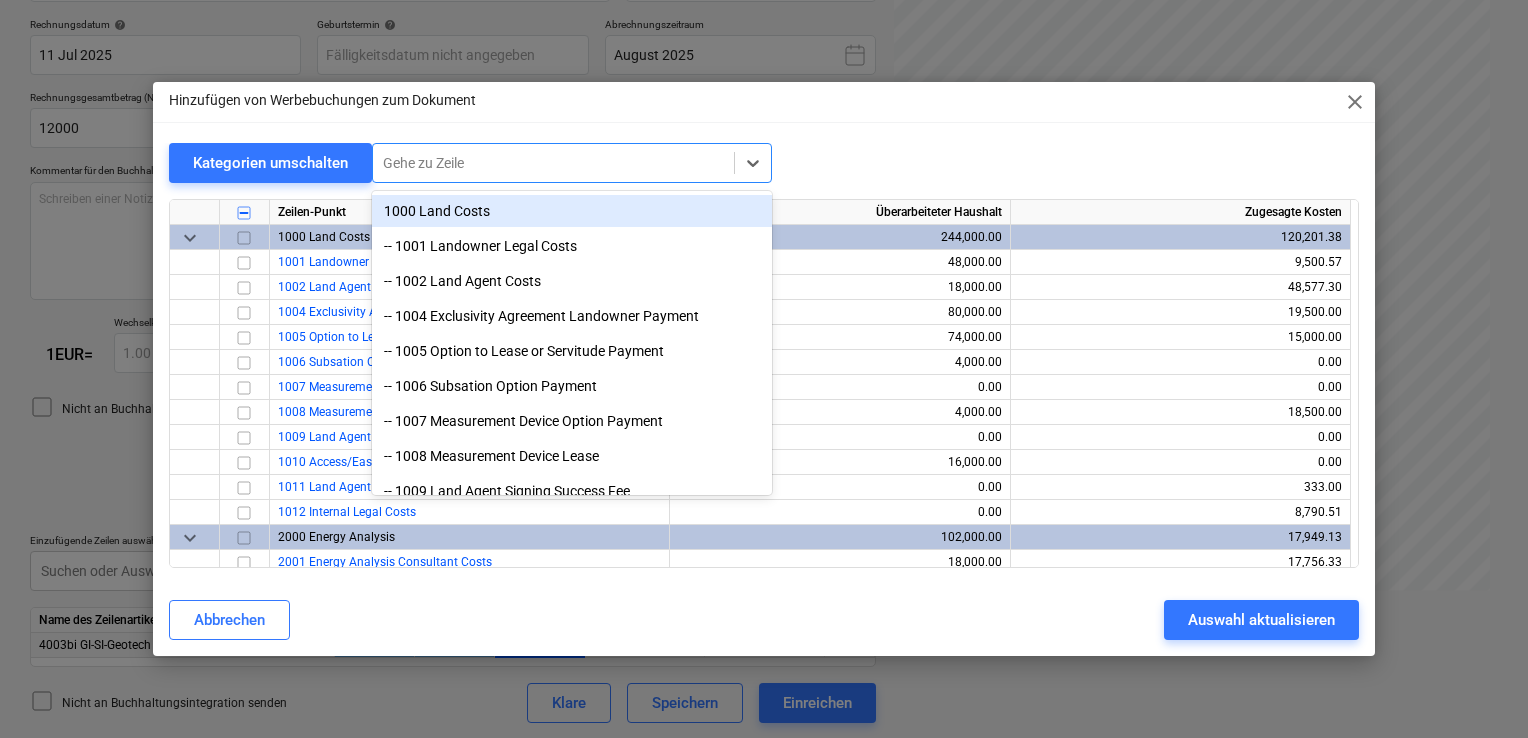 click at bounding box center [553, 163] 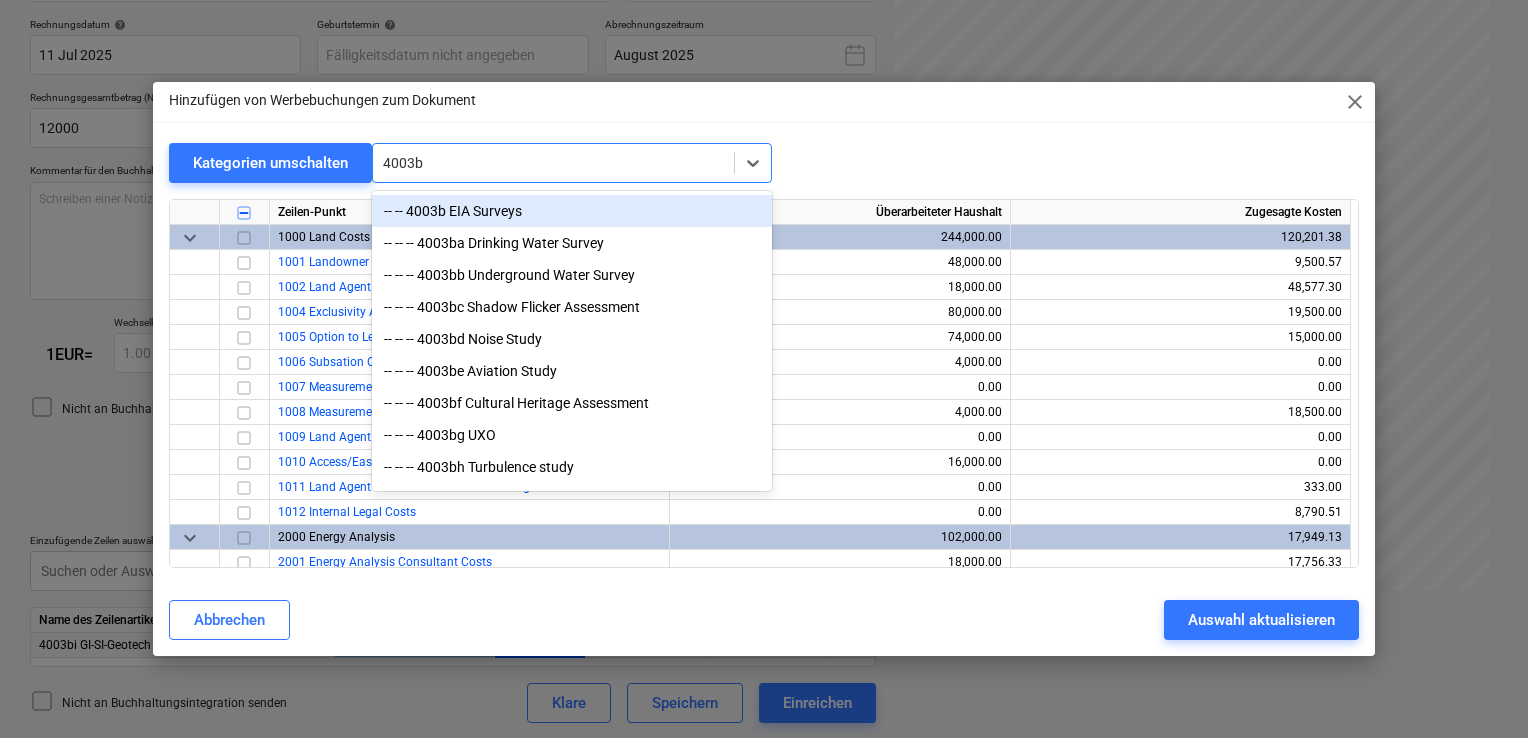 type on "4003bo" 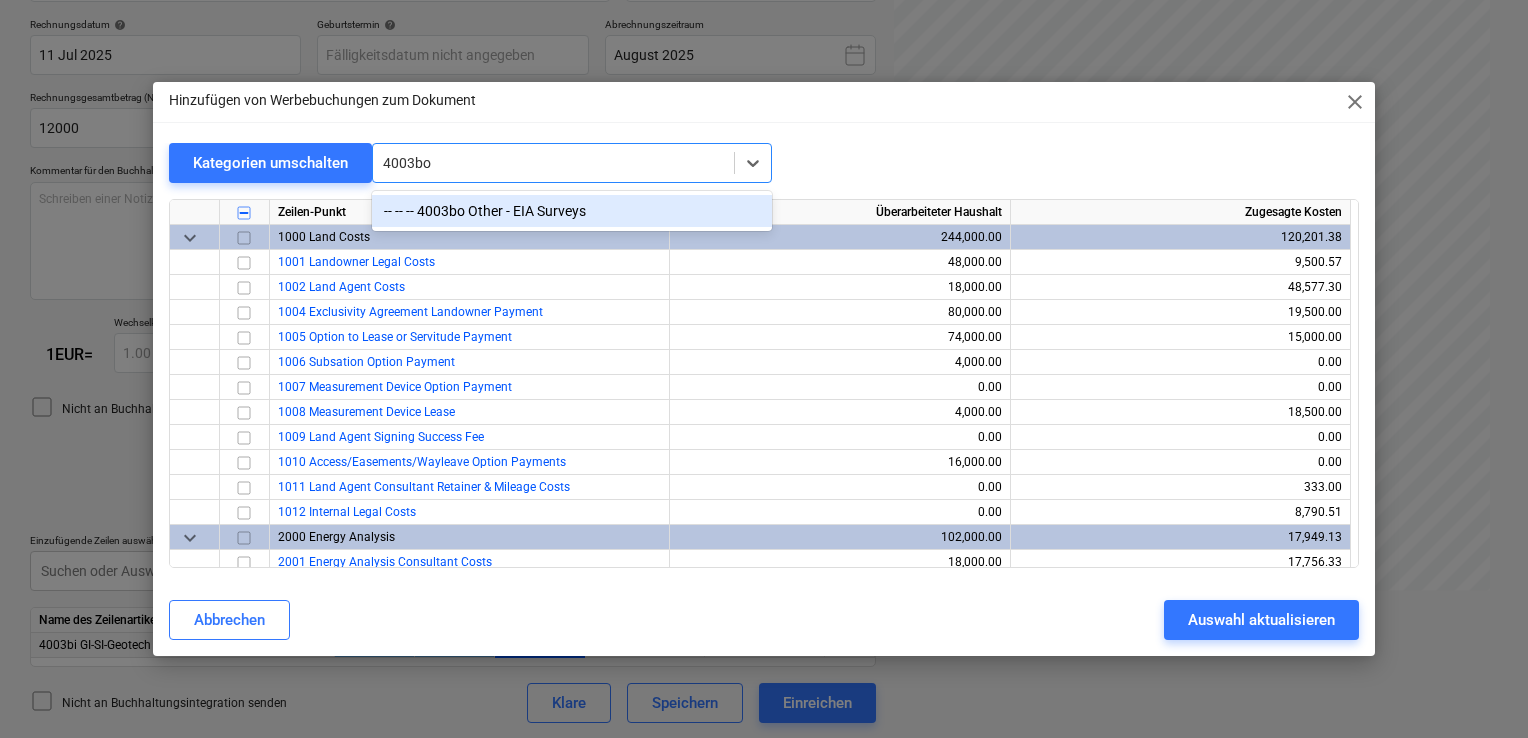 click on "-- -- --  4003bo Other - EIA Surveys" at bounding box center [572, 211] 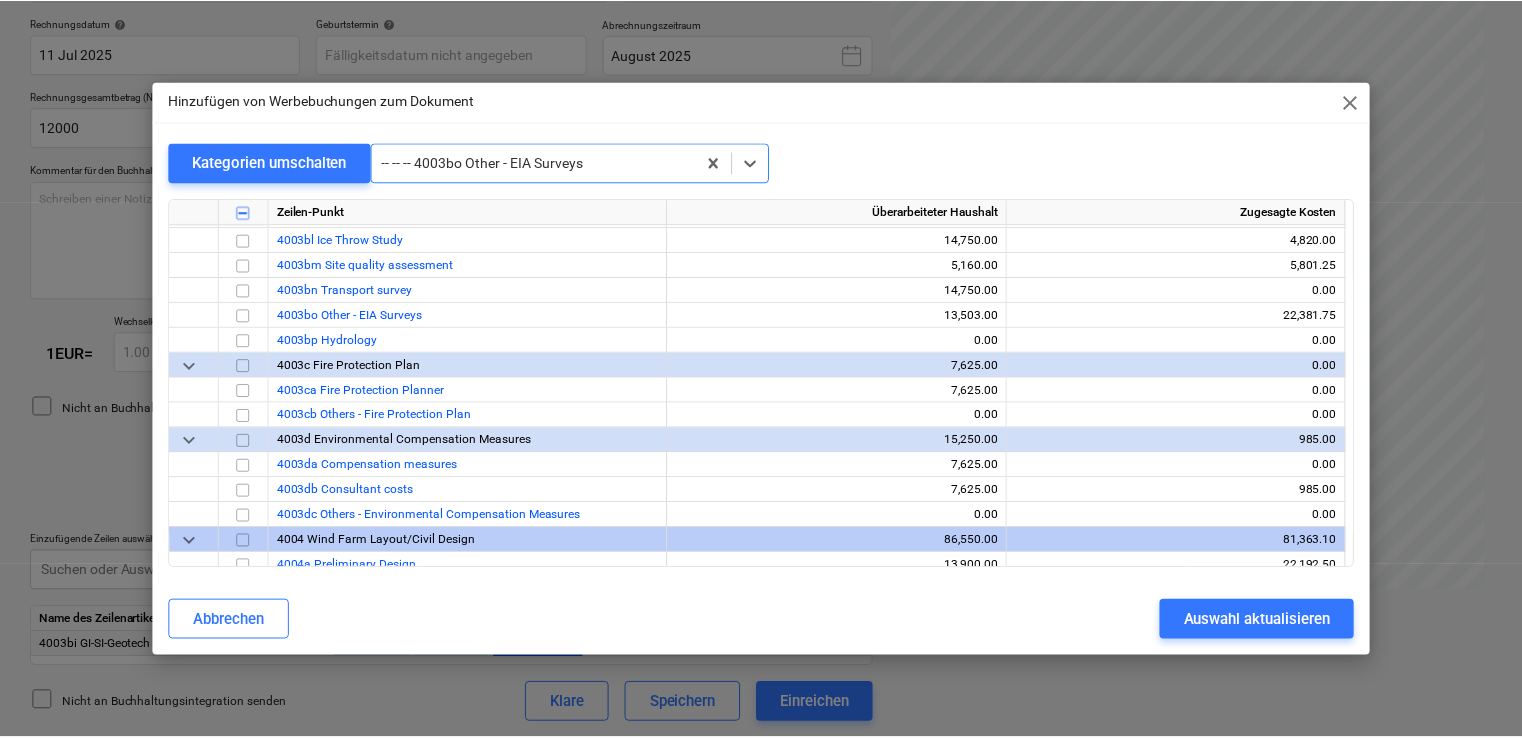 scroll, scrollTop: 1275, scrollLeft: 0, axis: vertical 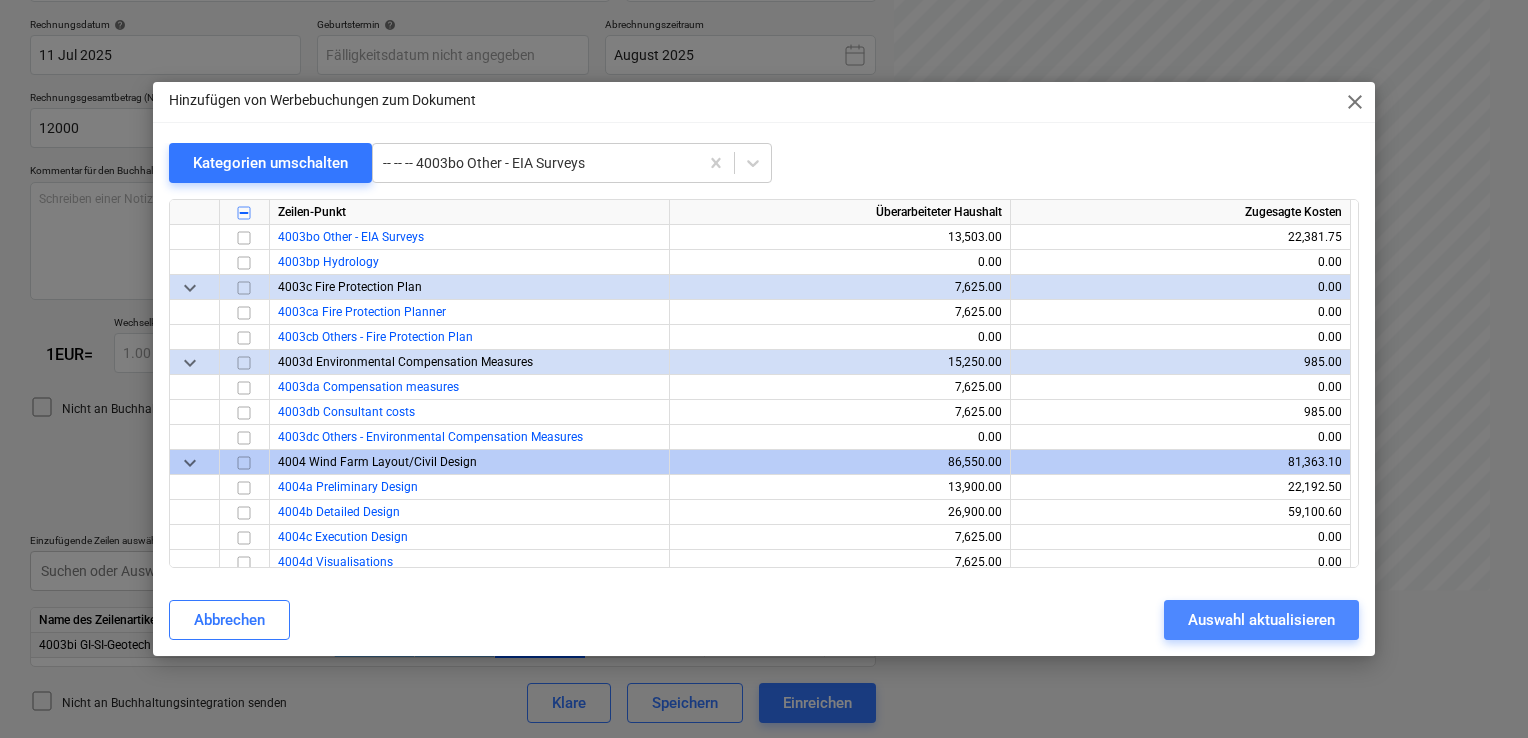 click on "Auswahl aktualisieren" at bounding box center [1261, 620] 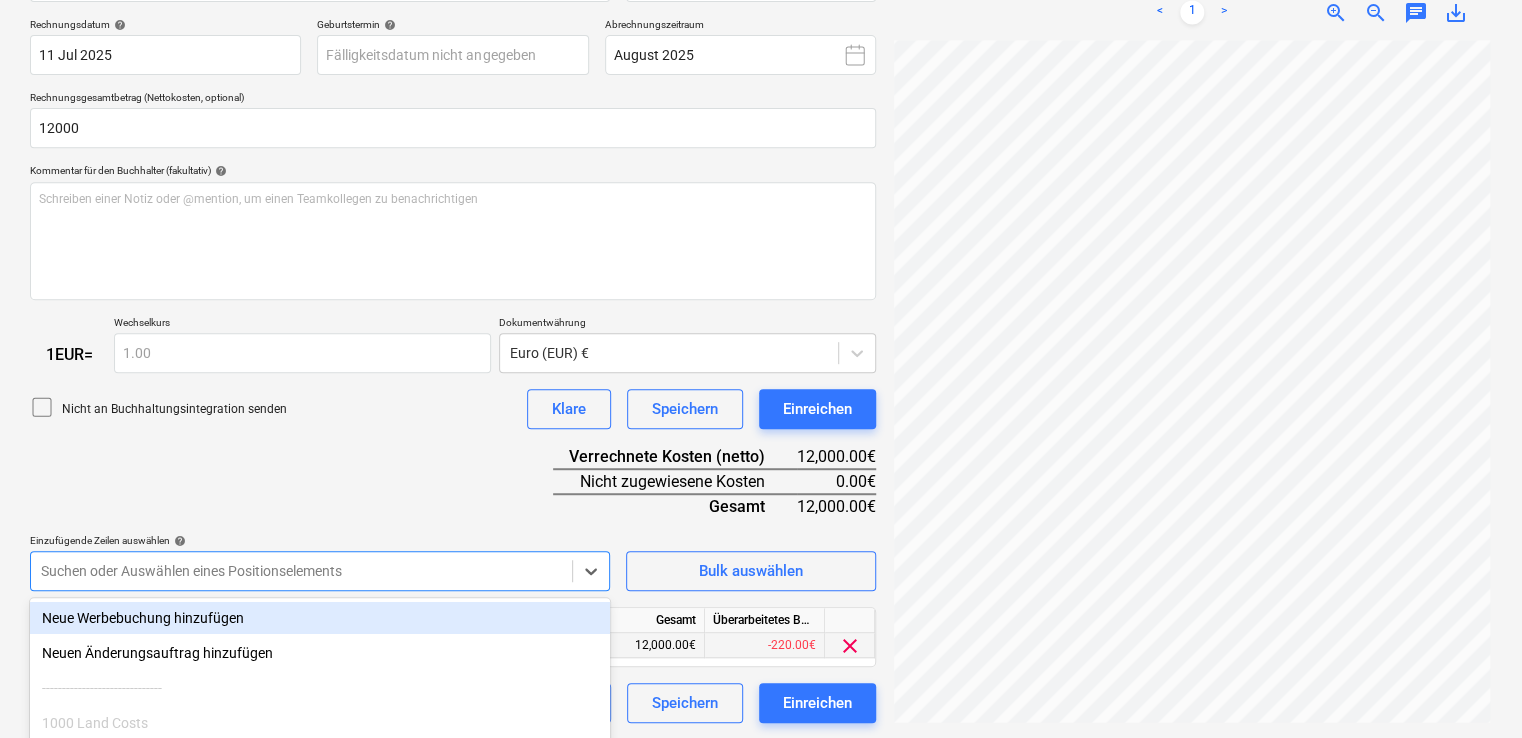 scroll, scrollTop: 530, scrollLeft: 0, axis: vertical 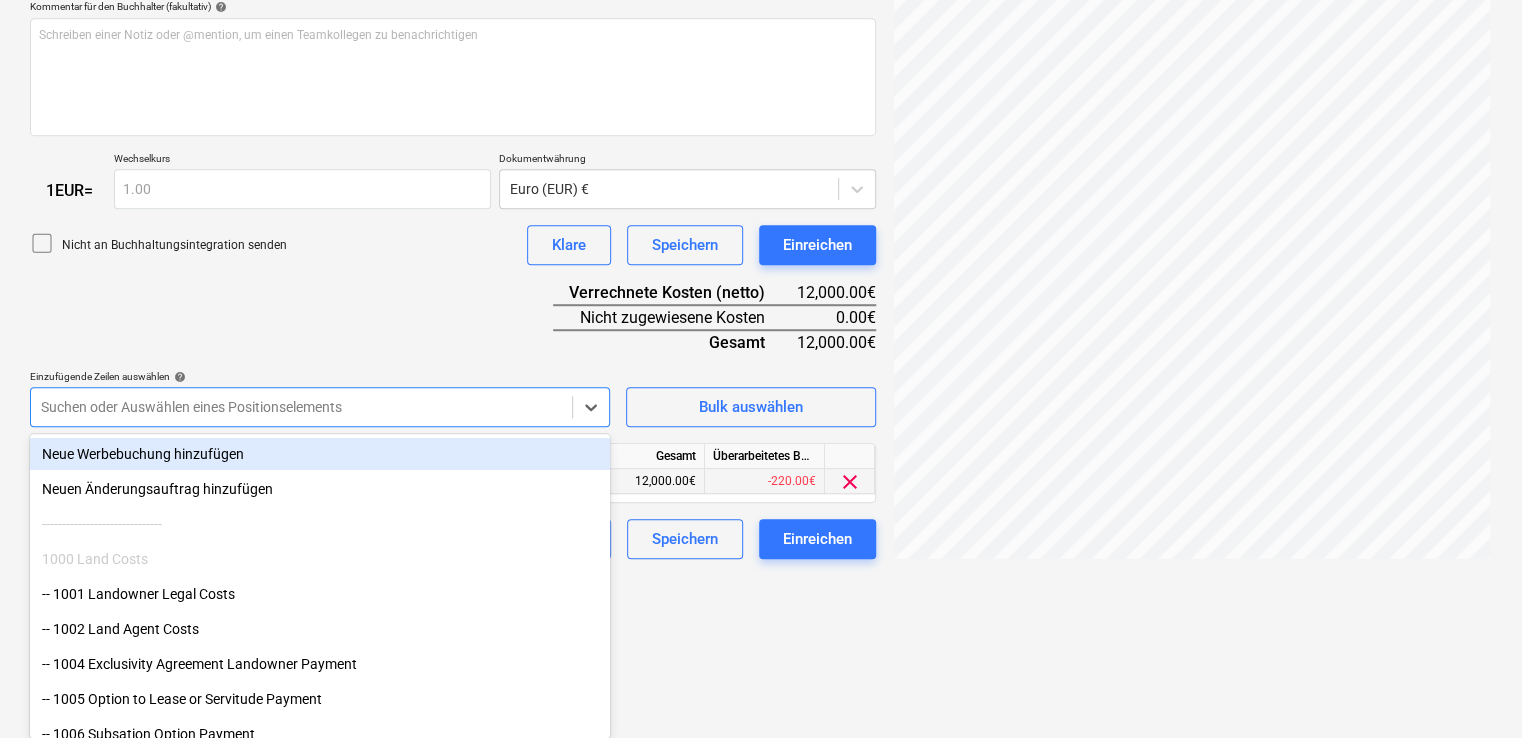 click on "This website stores cookies on your computer. These cookies are used to collect information about how you interact with our website and allow us to remember you. We use this information in order to improve and customize your browsing experience and for analytics and metrics about our visitors both on this website and other media. To find out more about the cookies we use, see our Privacy Policy If you decline, your information won’t be tracked when you visit this website. A single cookie will be used in your browser to remember your preference not to be tracked. Cookies settings Accept All Decline All
Verkäufe Projekte Kontakte Unternehmen Konsolidierte Rechnungen Posteingang 6 format_size keyboard_arrow_down help search Suche notifications 7 keyboard_arrow_down M. [LAST] keyboard_arrow_down Nelligen Nelligen Haushalt 9+ Hauptvertrag Anfragen Unteraufträge Fortschrittsbericht Kauforder Kosten Einkommen Geldfluss Dateien 4 Analytik Einstellungen Neues Dokument erstellen Firma auswählen help help" at bounding box center [761, -161] 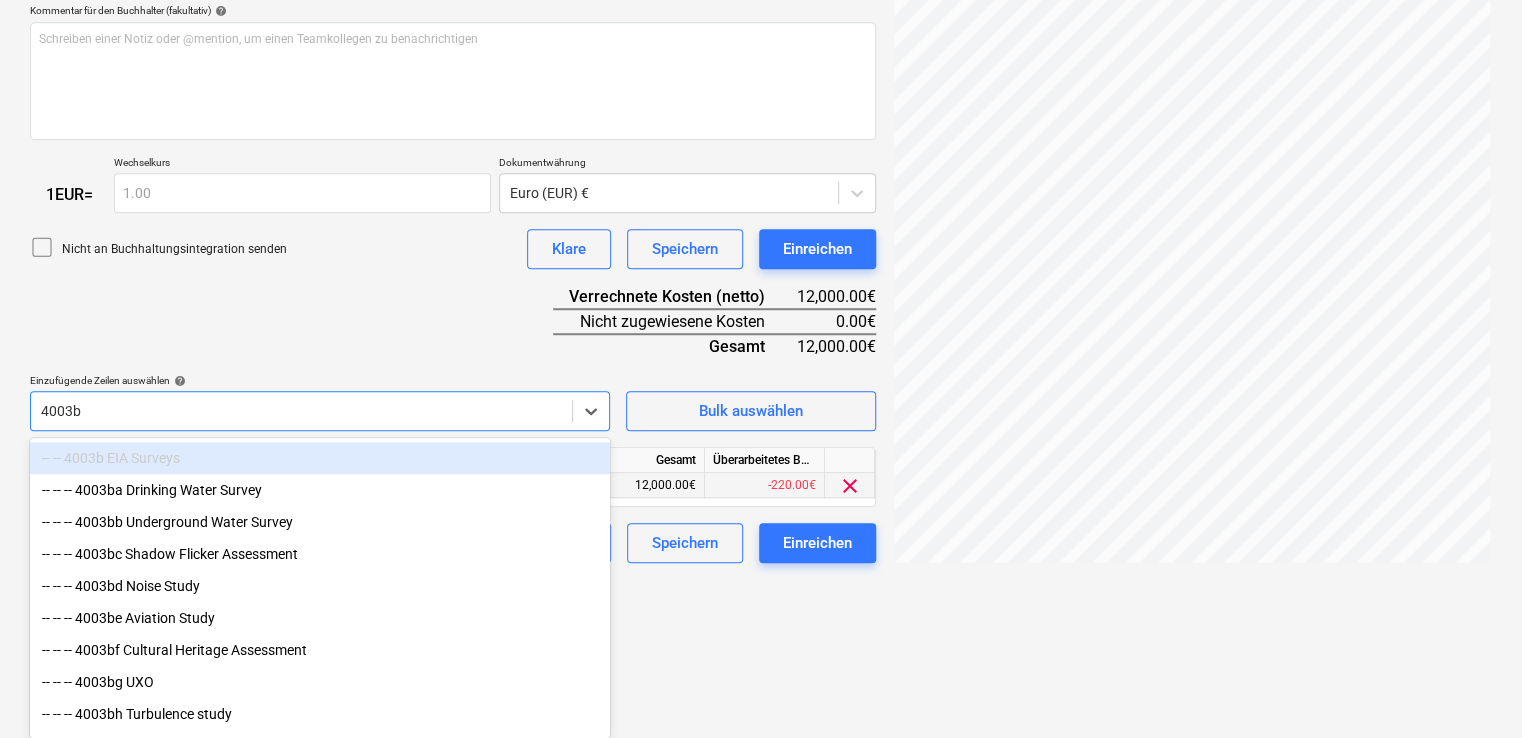 type on "4003bo" 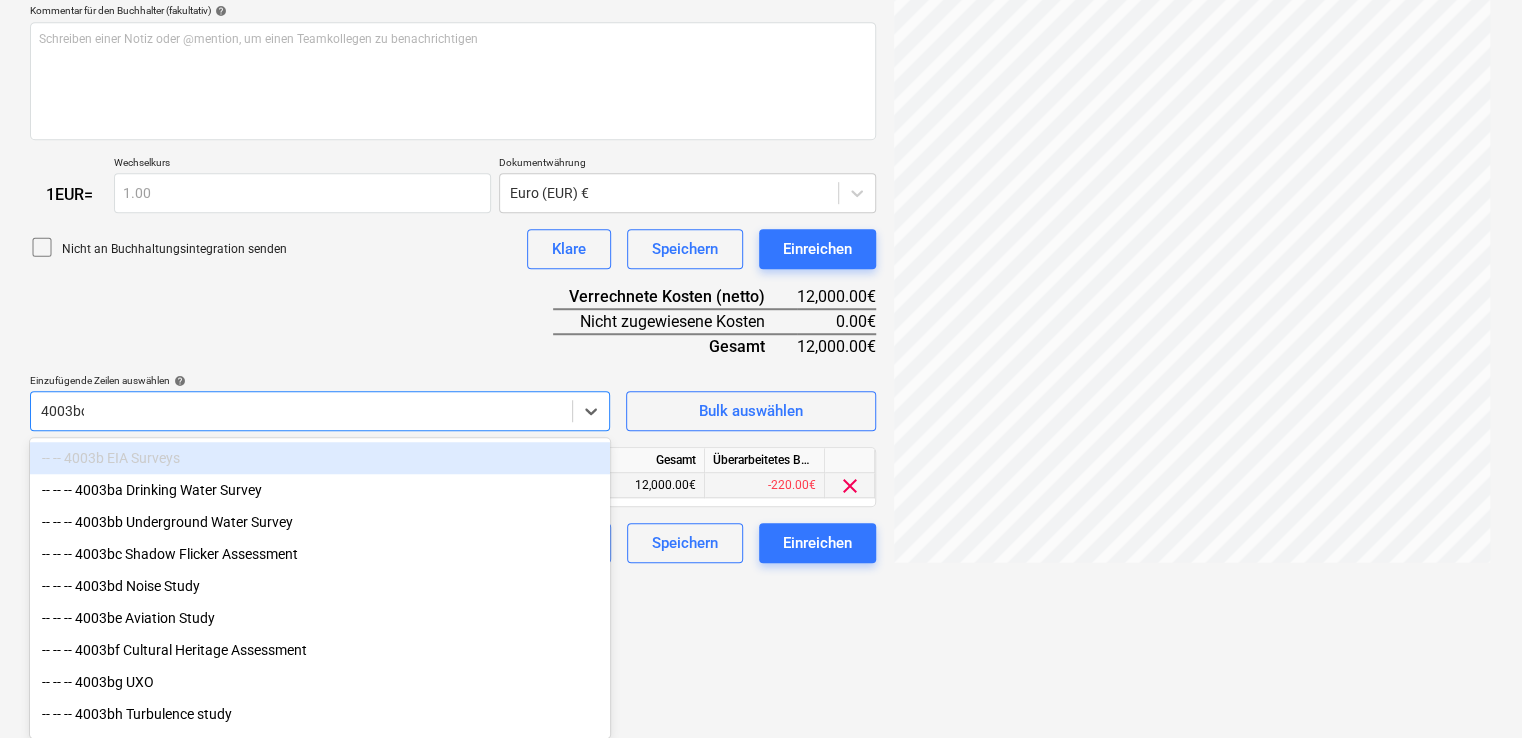 scroll, scrollTop: 366, scrollLeft: 0, axis: vertical 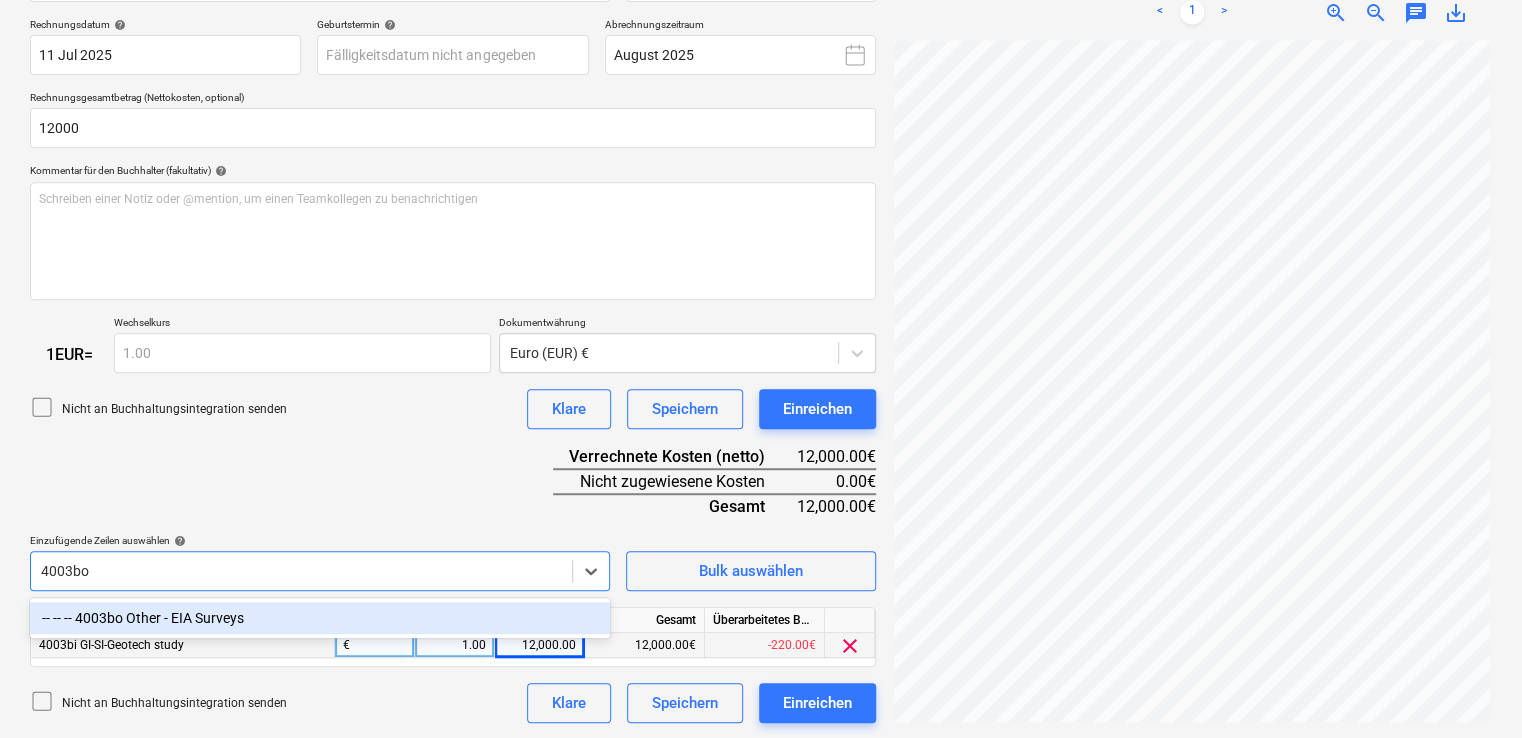 type 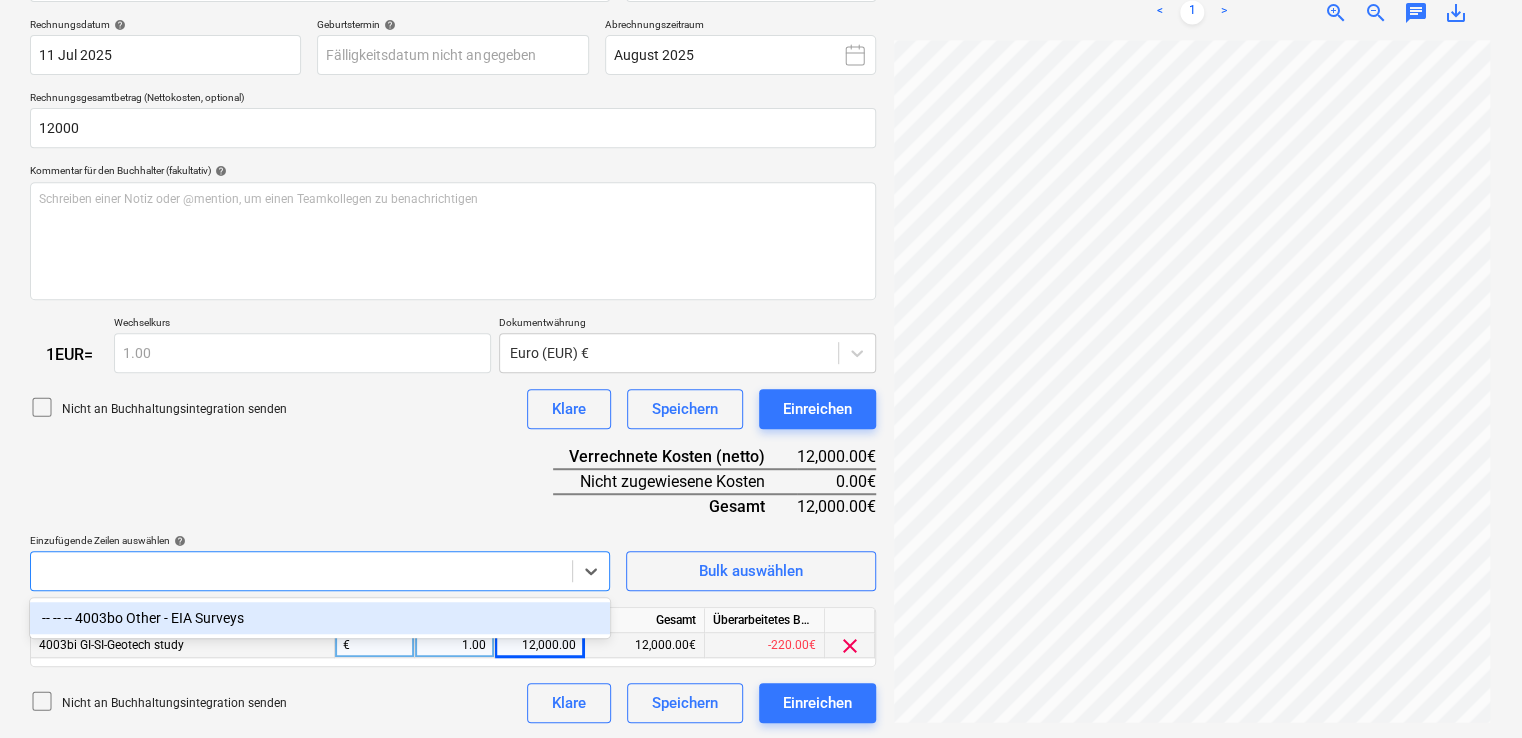 scroll, scrollTop: 530, scrollLeft: 0, axis: vertical 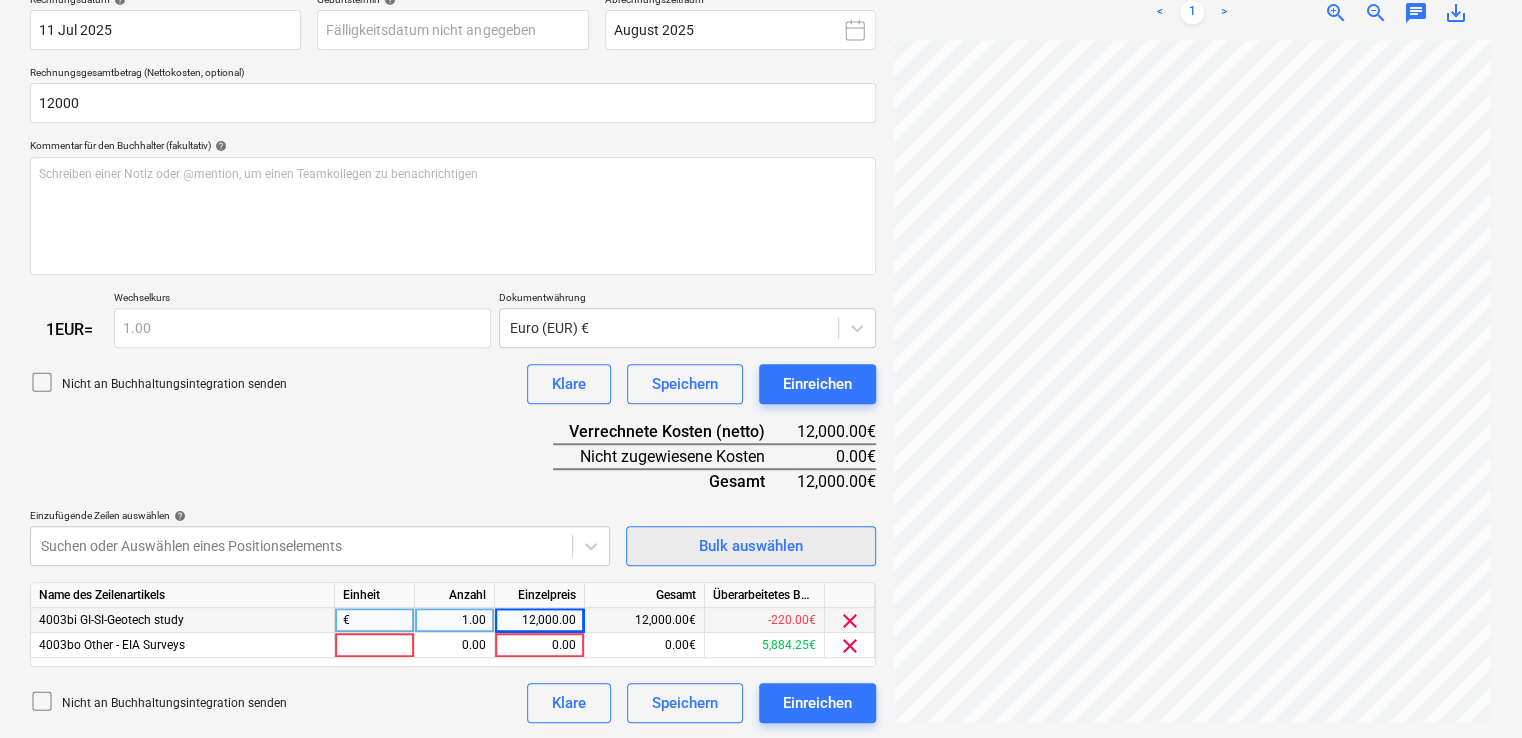 click on "Name des Dokuments help 20250804-Rechnung iba 129.pdf Rechnungsnummer  (fakultativ) help 129-2025 Rechnungsdatum help 11 Jul 2025 11.07.2025 Press the down arrow key to interact with the calendar and
select a date. Press the question mark key to get the keyboard shortcuts for changing dates. Geburtstermin help Press the down arrow key to interact with the calendar and
select a date. Press the question mark key to get the keyboard shortcuts for changing dates. Abrechnungszeitraum August 2025 Rechnungsgesamtbetrag (Nettokosten, optional) 12000 Kommentar für den Buchhalter (fakultativ) help Schreiben einer Notiz oder @mention, um einen Teamkollegen zu benachrichtigen ﻿ 1  EUR  = Wechselkurs 1.00 Dokumentwährung Euro (EUR) € Nicht an Buchhaltungsintegration senden Klare Speichern Einreichen Verrechnete Kosten (netto) 12,000.00€ Nicht zugewiesene Kosten 0.00€ Gesamt 12,000.00€ Einzufügende Zeilen auswählen help Suchen oder Auswählen eines Positionselements Bulk auswählen Name des Zeilenartikels" at bounding box center (453, 322) 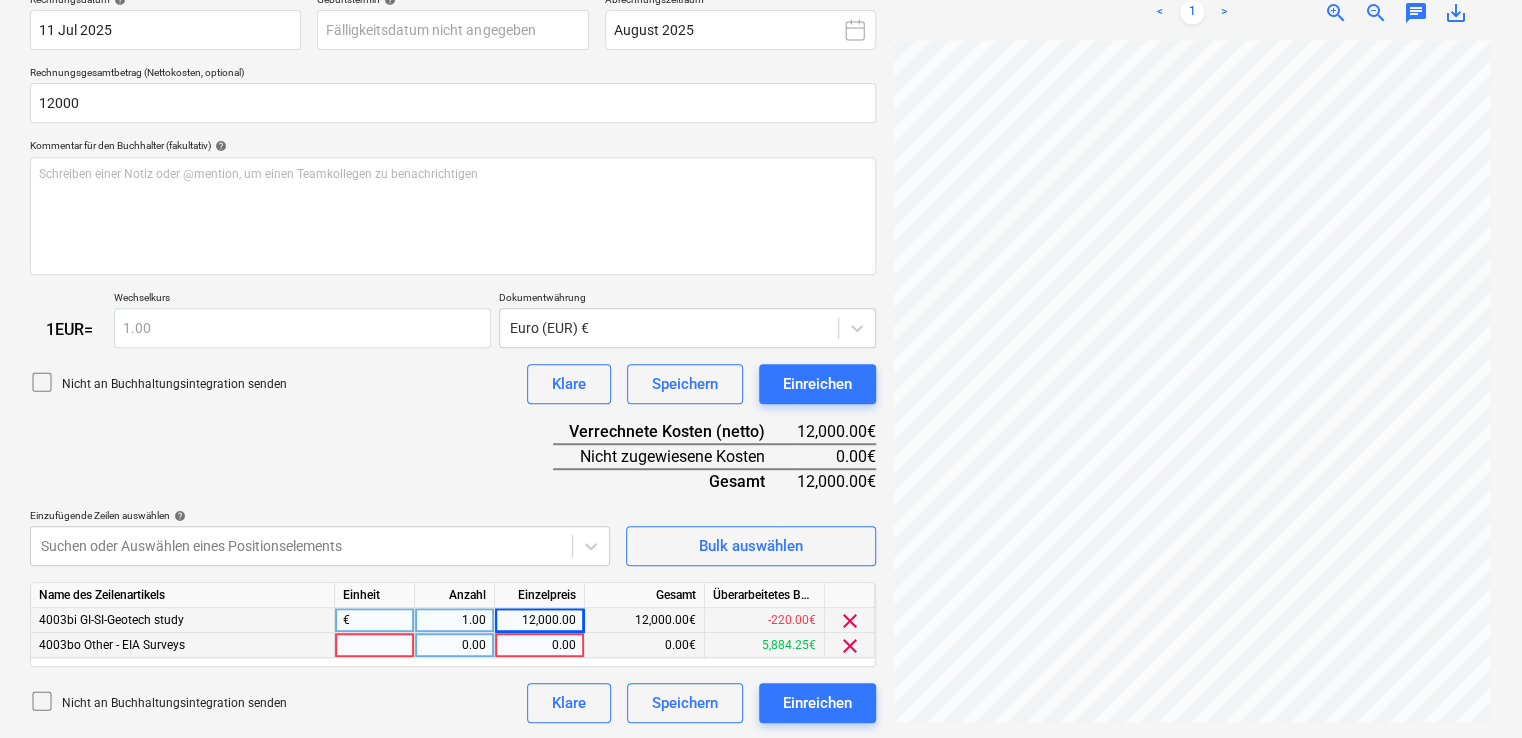 type 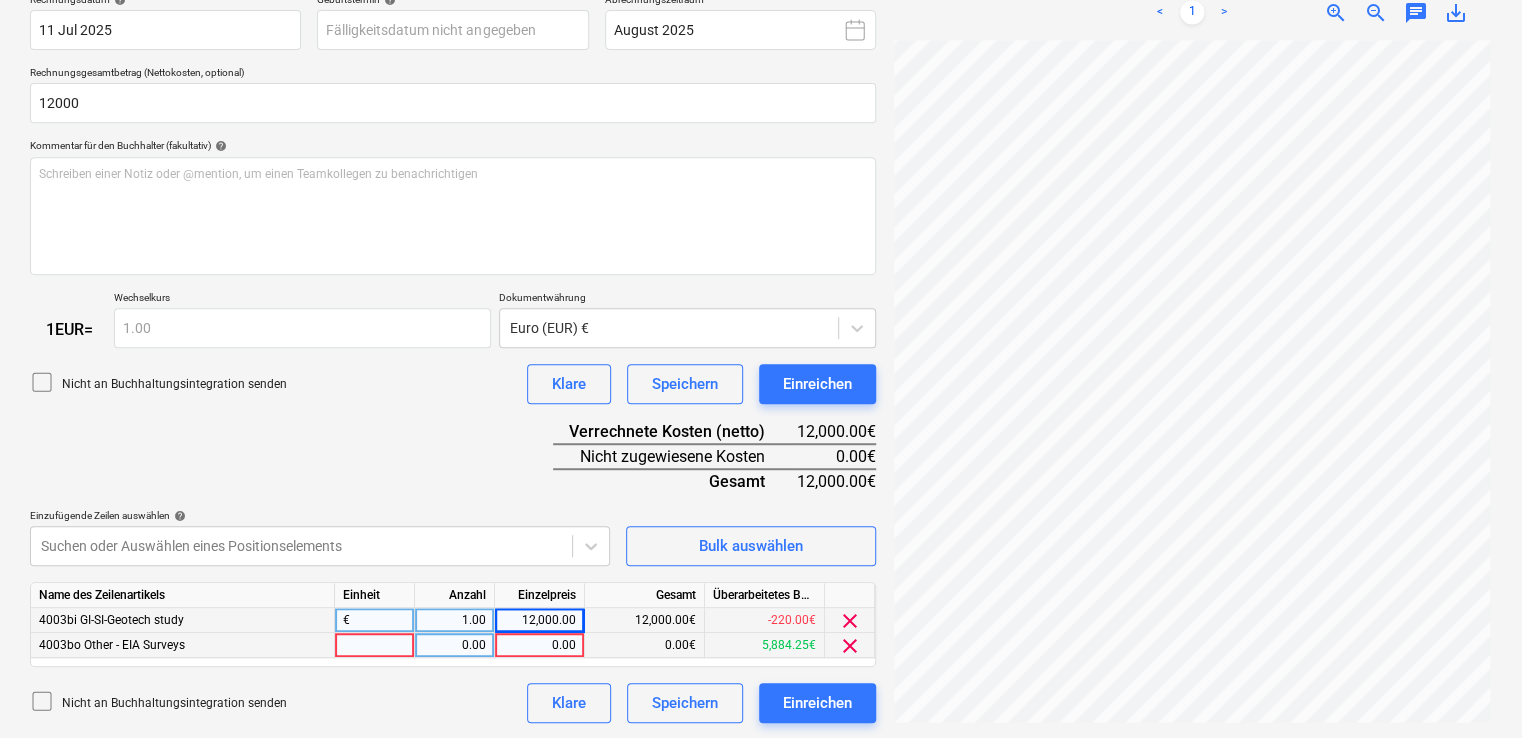 click at bounding box center (375, 645) 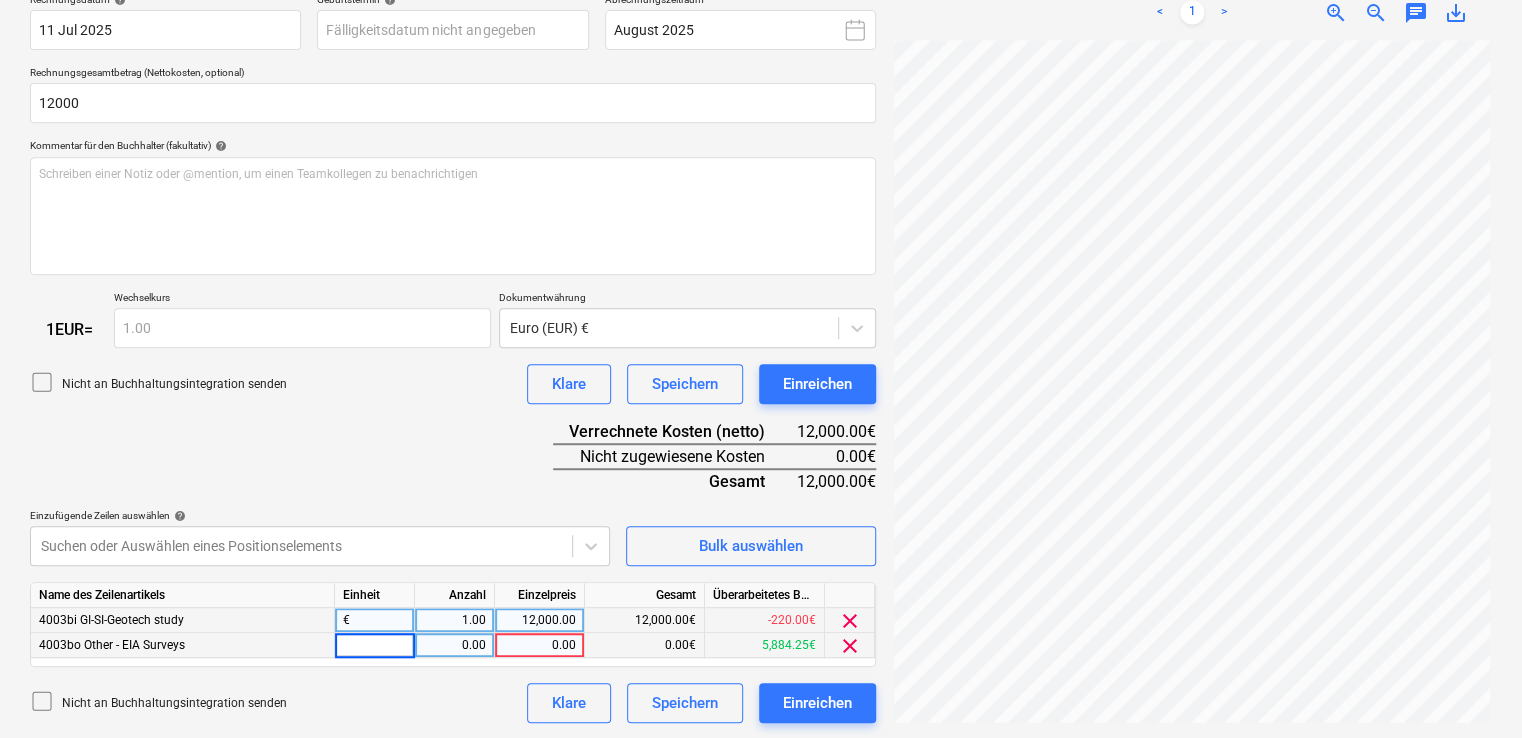 type on "€" 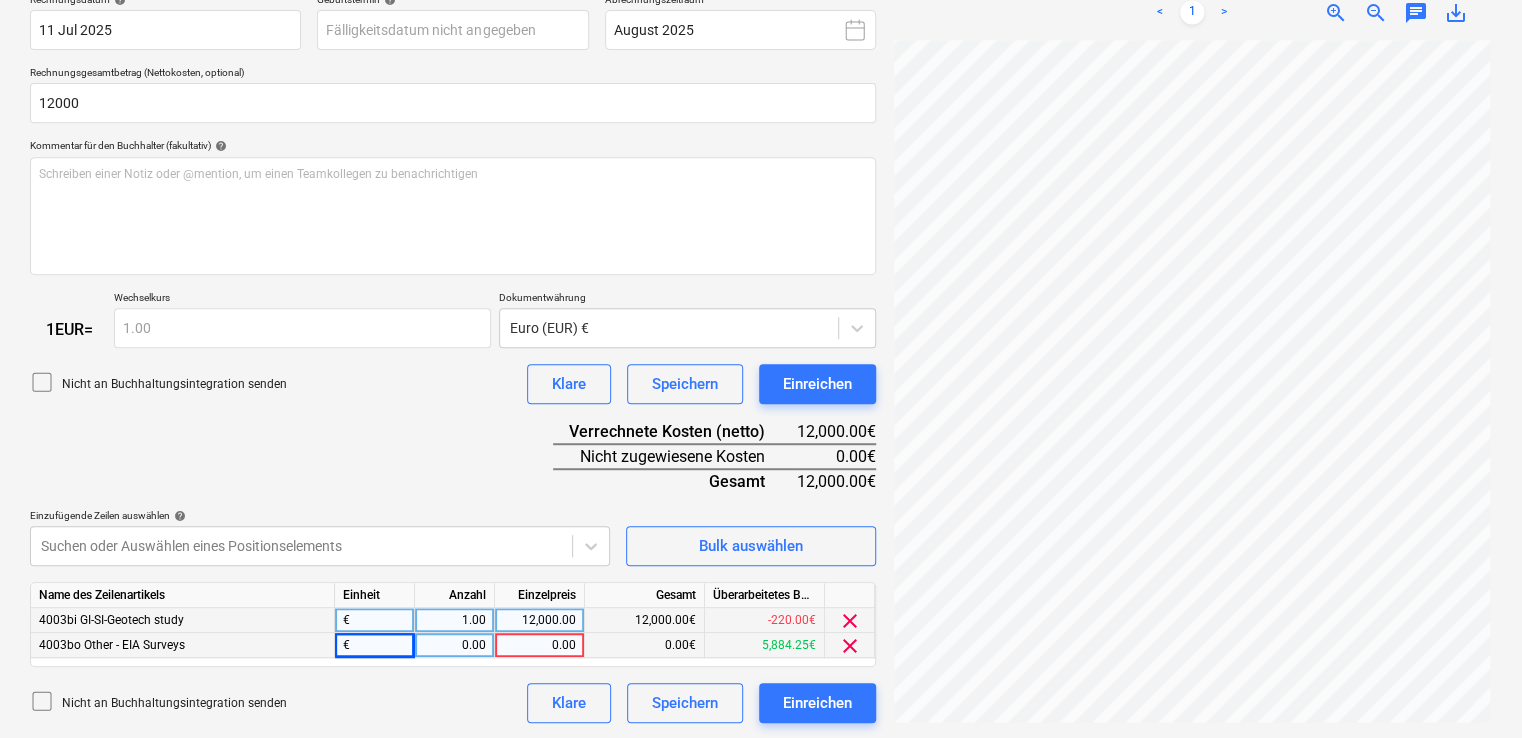 click on "0.00" at bounding box center (454, 645) 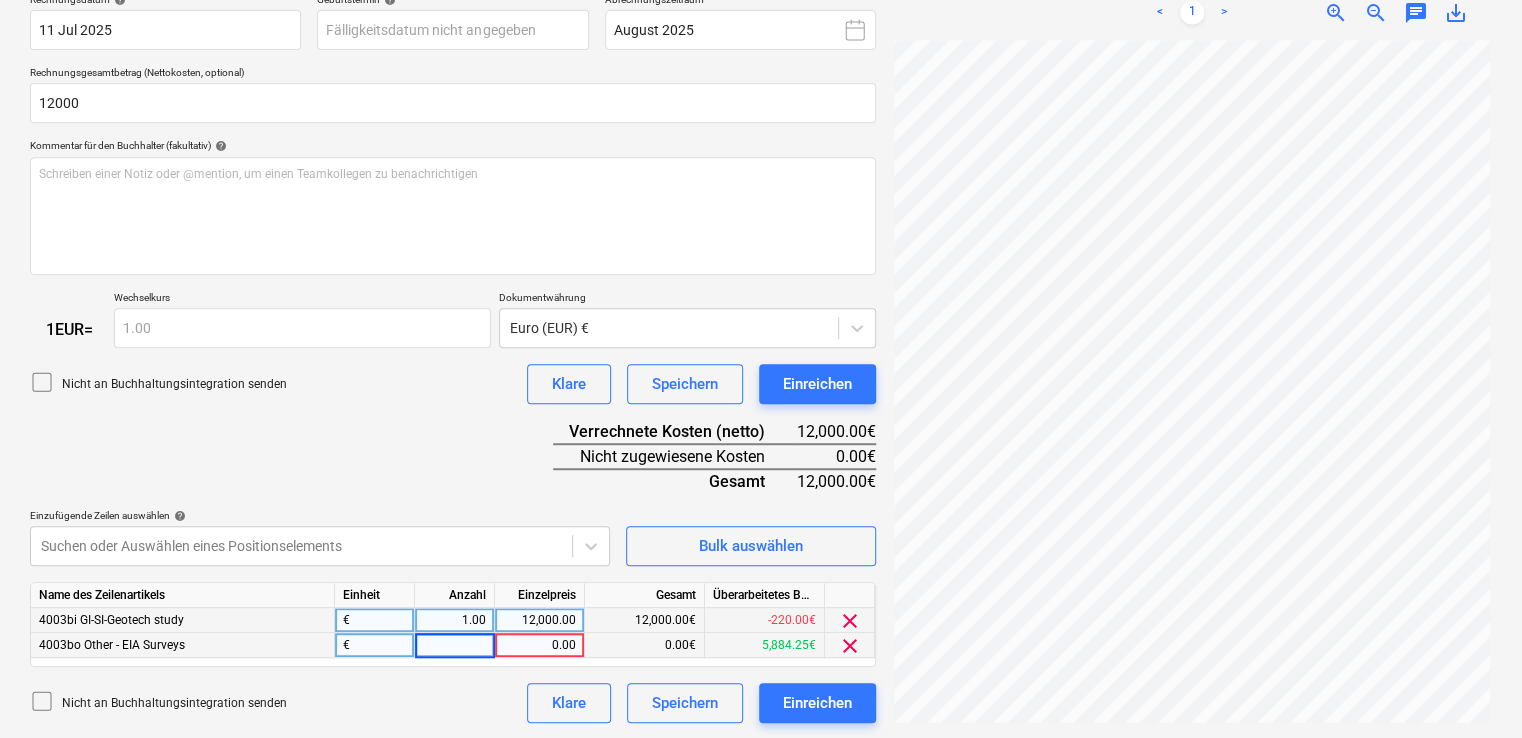 type on "1" 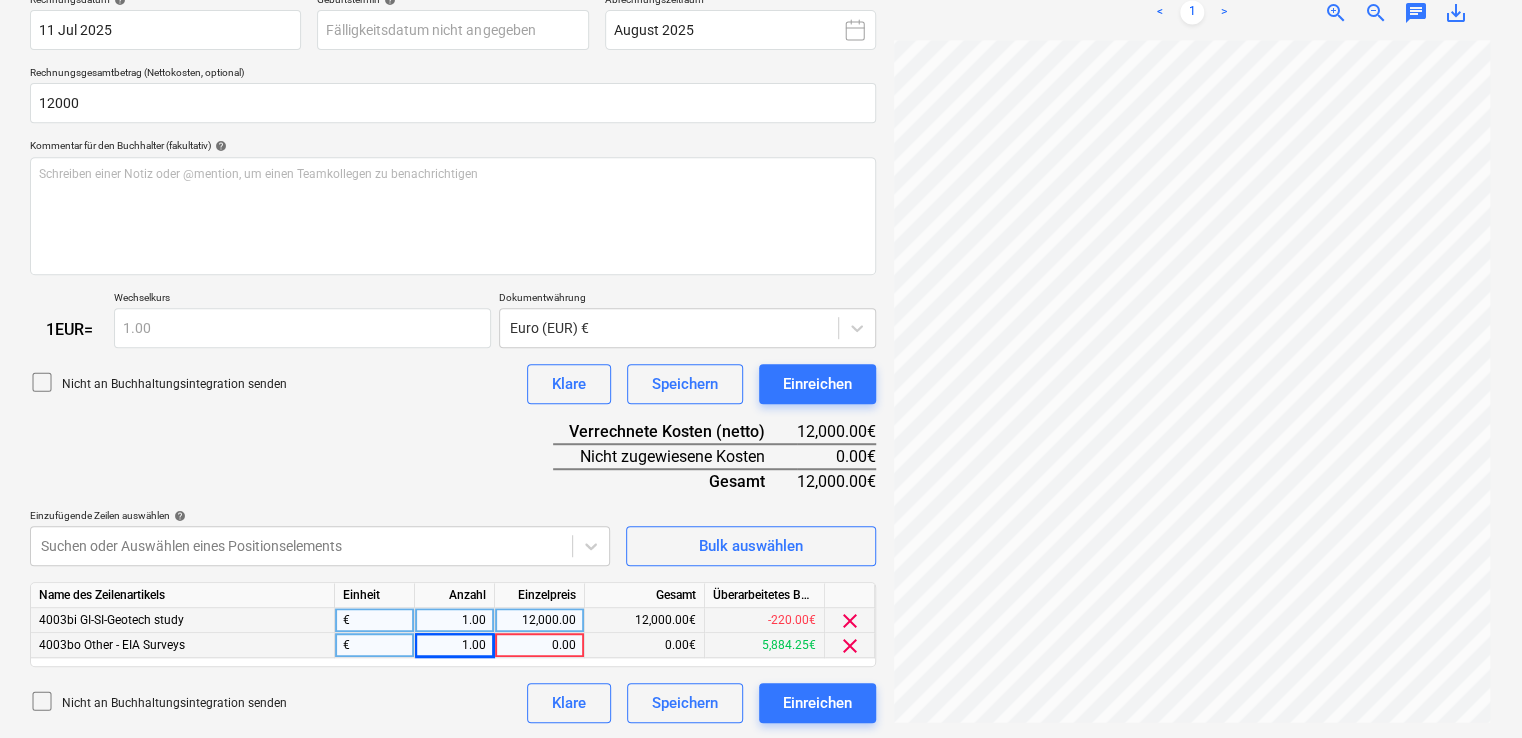 click on "0.00" at bounding box center [539, 645] 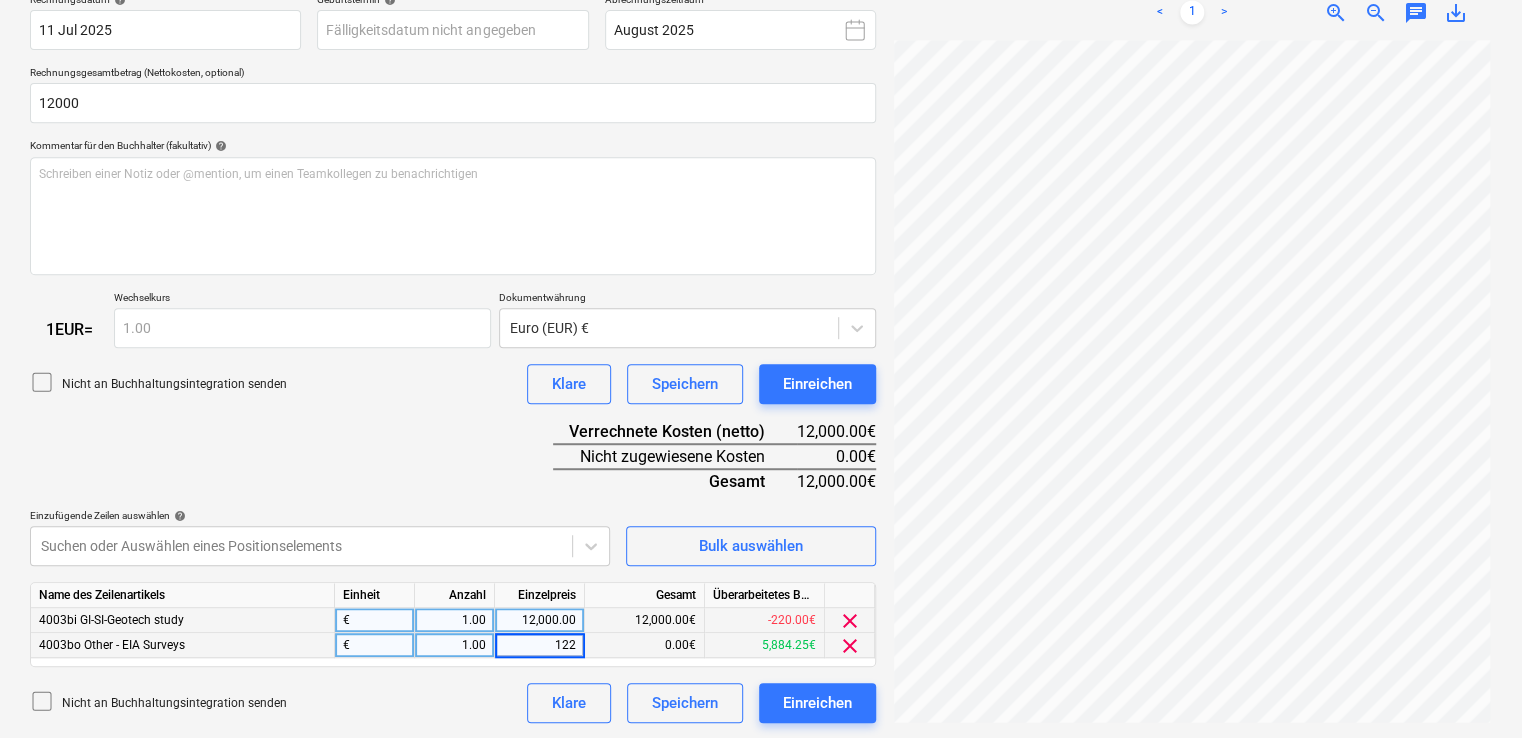 type on "1220" 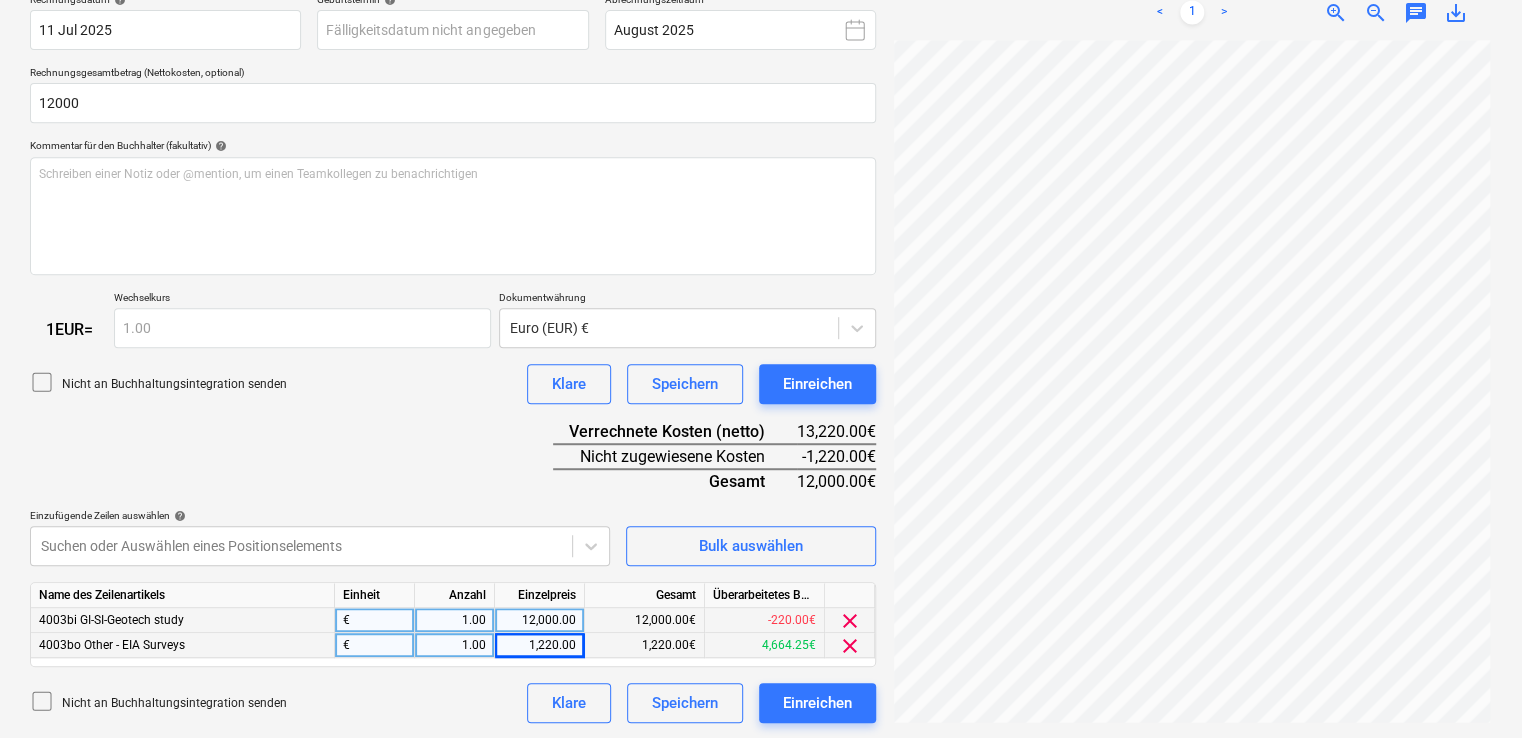 click on "Nicht an Buchhaltungsintegration senden Klare Speichern Einreichen" at bounding box center [453, 703] 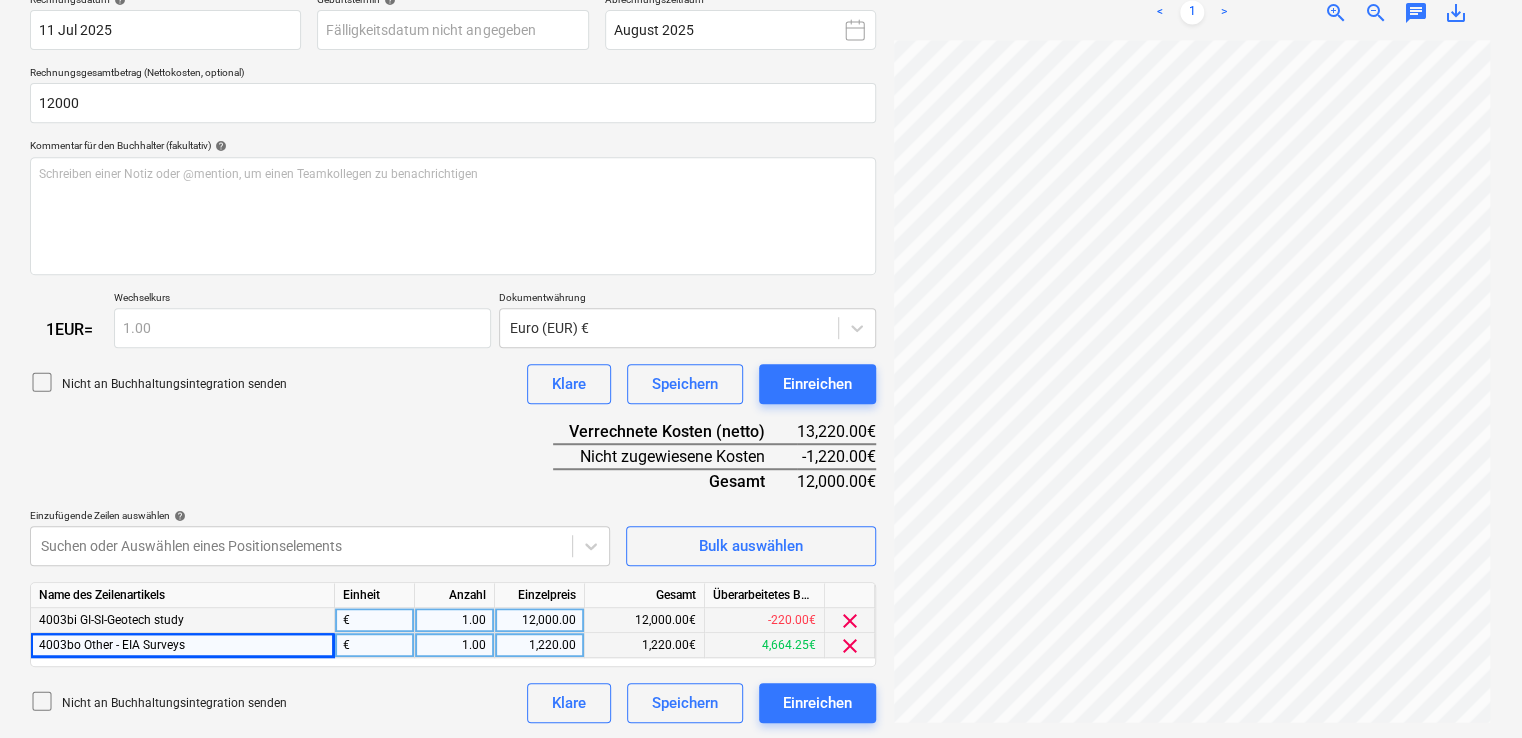 click on "4003bo Other - EIA Surveys" at bounding box center [183, 645] 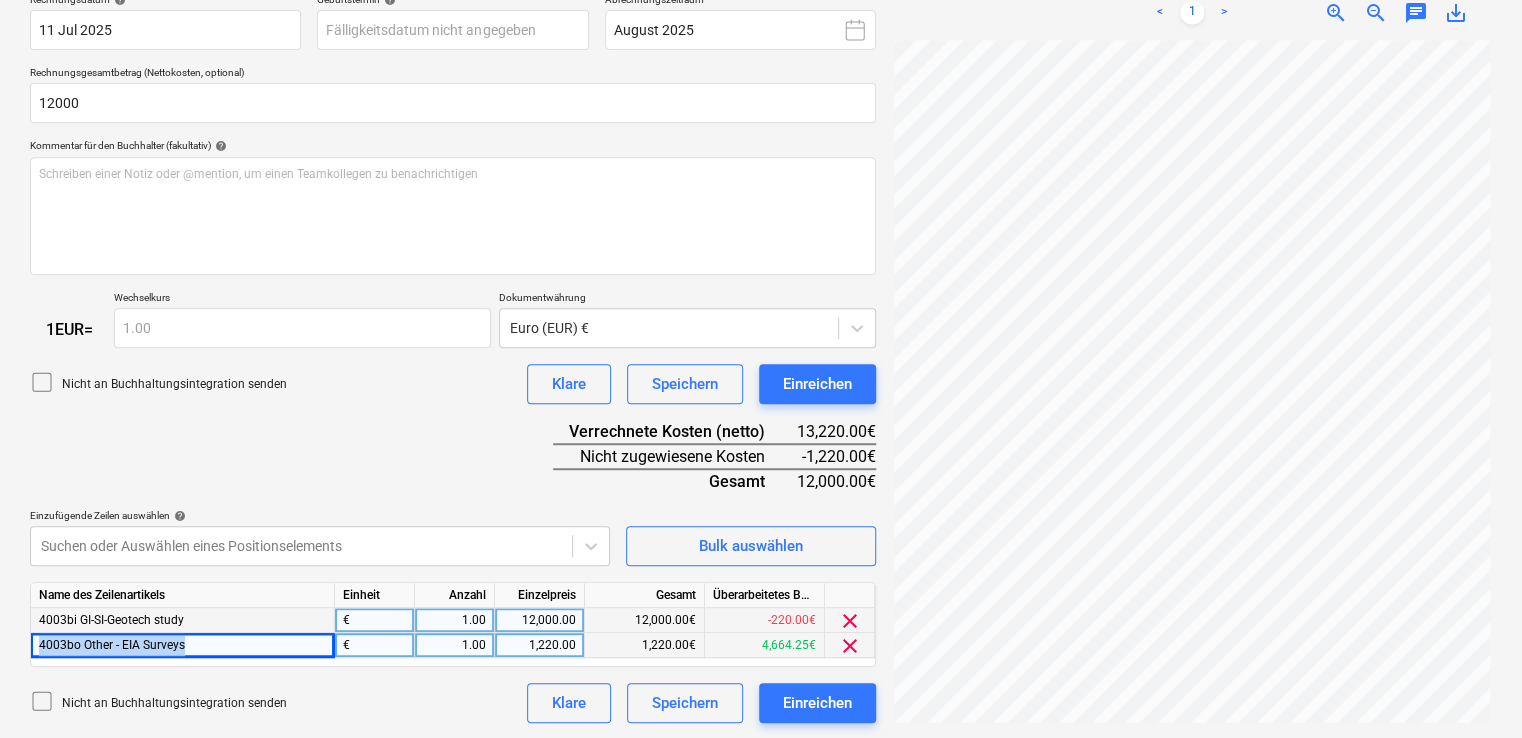 click on "4003bo Other - EIA Surveys" at bounding box center (183, 645) 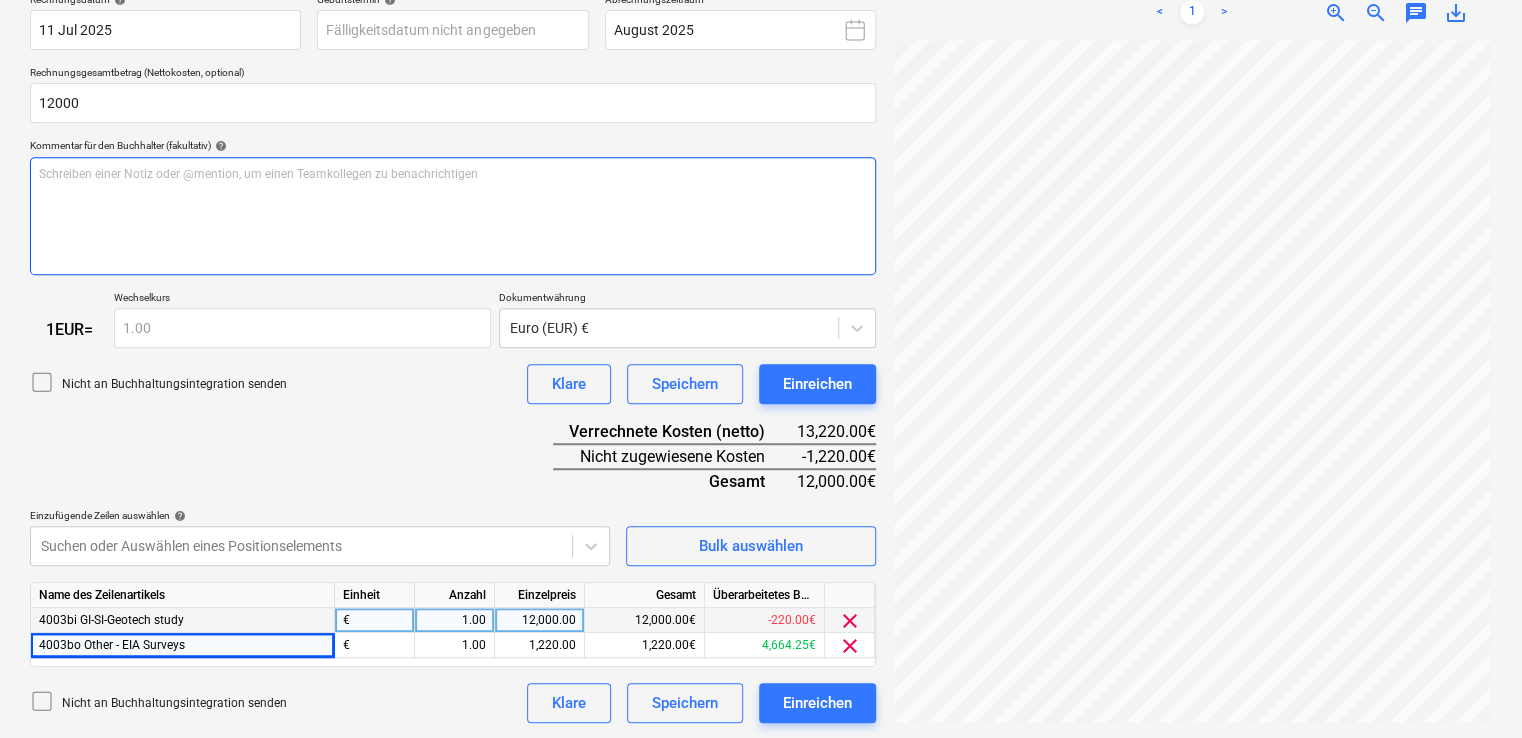 click on "Schreiben einer Notiz oder @mention, um einen Teamkollegen zu benachrichtigen ﻿" at bounding box center (453, 216) 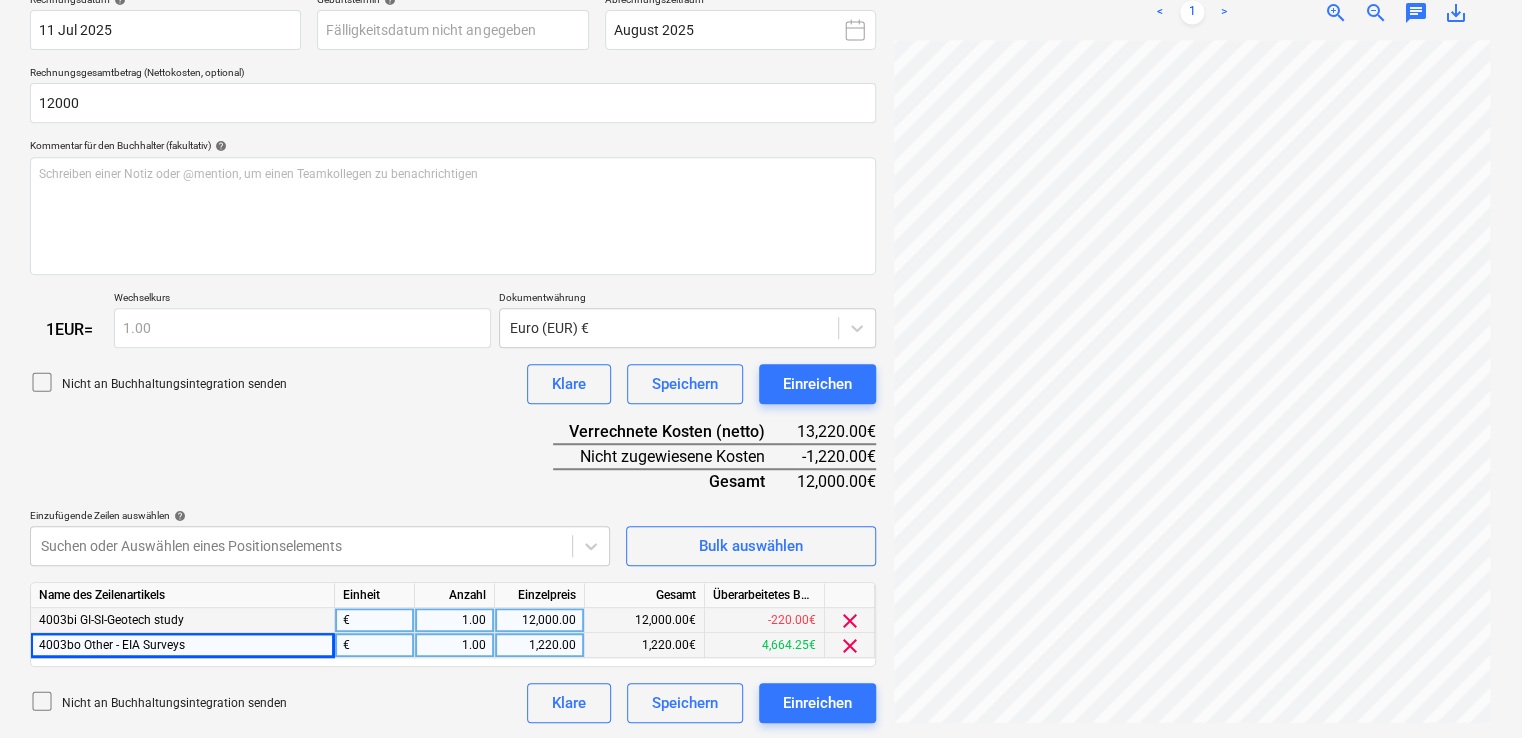 click on "clear" at bounding box center (850, 646) 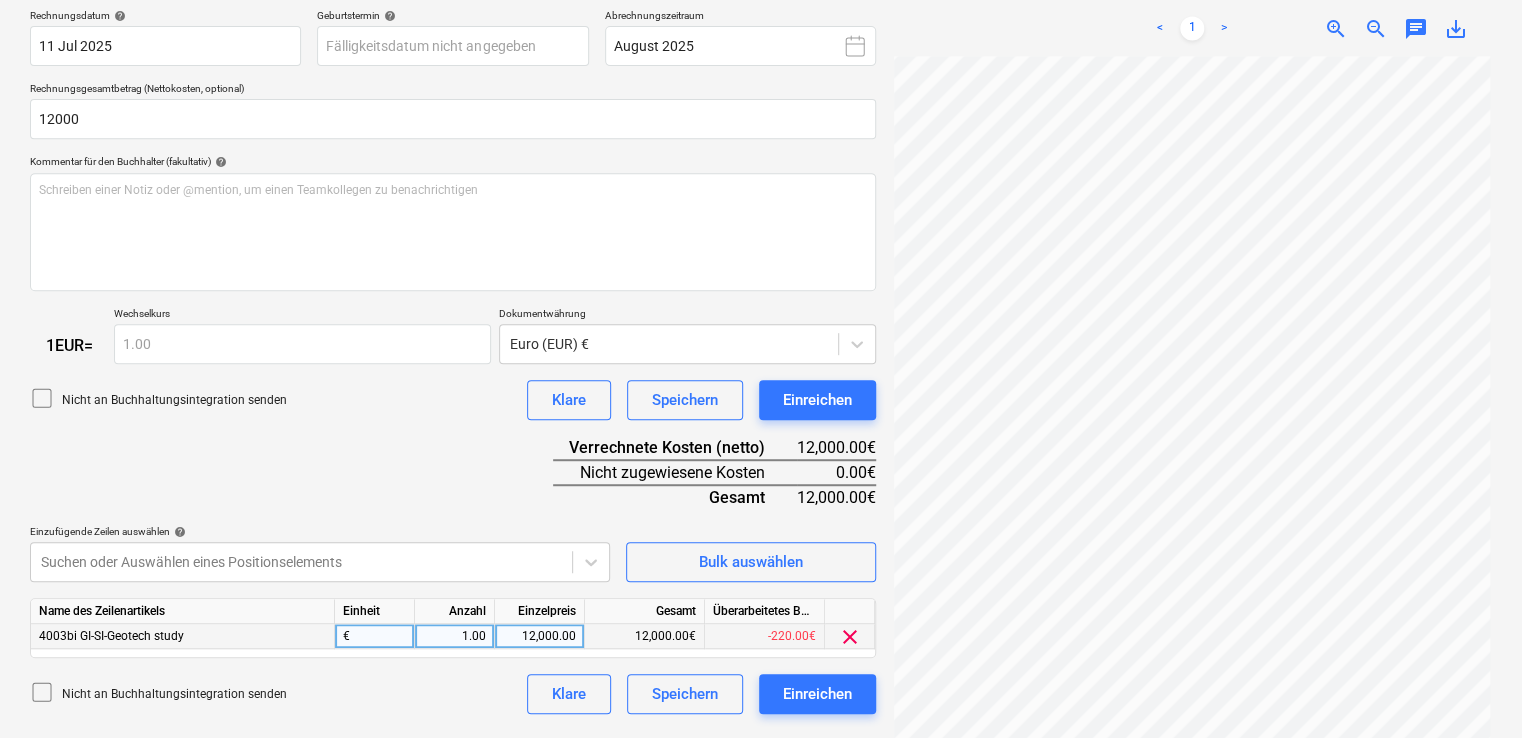 scroll, scrollTop: 375, scrollLeft: 0, axis: vertical 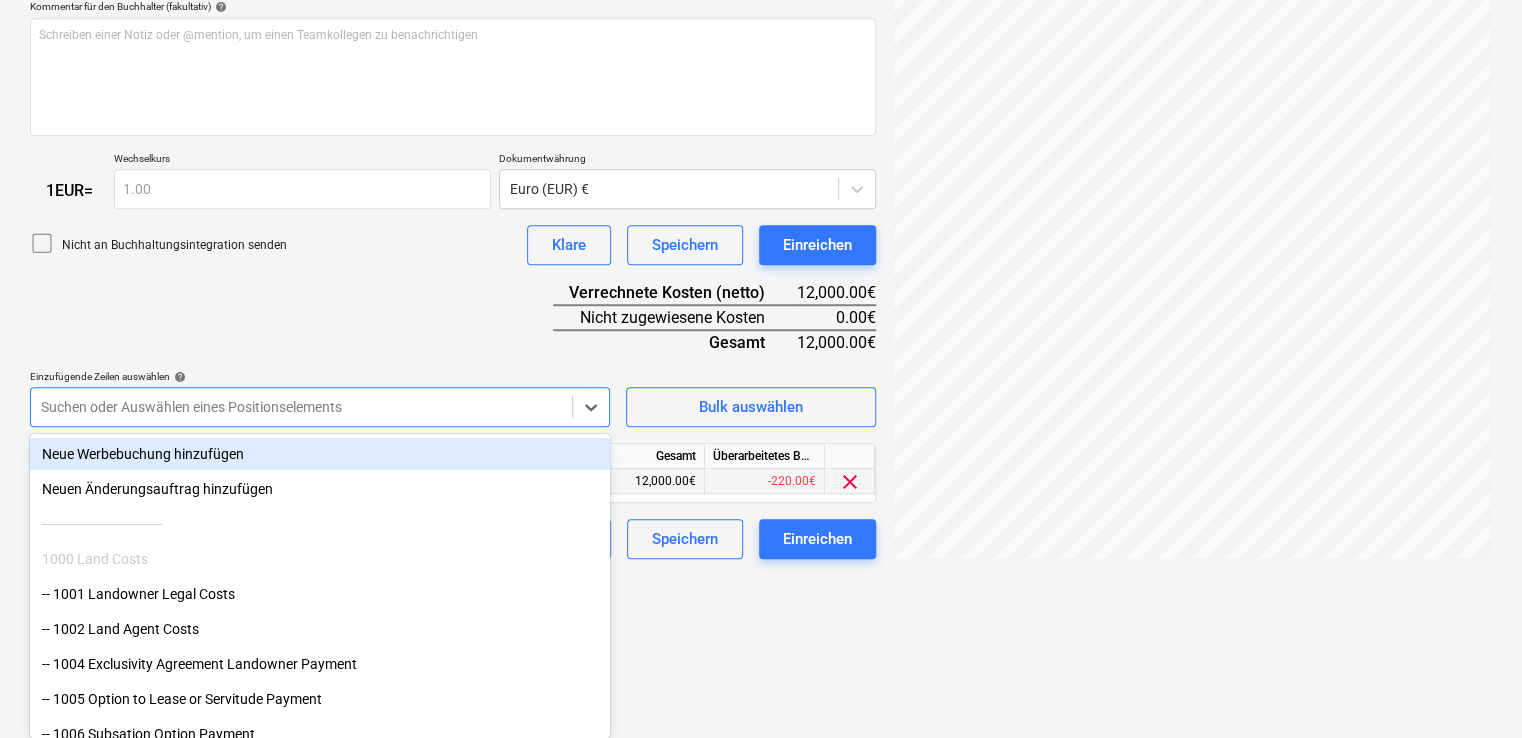 click on "This website stores cookies on your computer. These cookies are used to collect information about how you interact with our website and allow us to remember you. We use this information in order to improve and customize your browsing experience and for analytics and metrics about our visitors both on this website and other media. To find out more about the cookies we use, see our Privacy Policy If you decline, your information won’t be tracked when you visit this website. A single cookie will be used in your browser to remember your preference not to be tracked. Cookies settings Accept All Decline All
Verkäufe Projekte Kontakte Unternehmen Konsolidierte Rechnungen Posteingang 6 format_size keyboard_arrow_down help search Suche notifications 7 keyboard_arrow_down M. [LAST] keyboard_arrow_down Nelligen Nelligen Haushalt 9+ Hauptvertrag Anfragen Unteraufträge Fortschrittsbericht Kauforder Kosten Einkommen Geldfluss Dateien 4 Analytik Einstellungen Neues Dokument erstellen Firma auswählen help help" at bounding box center (761, -161) 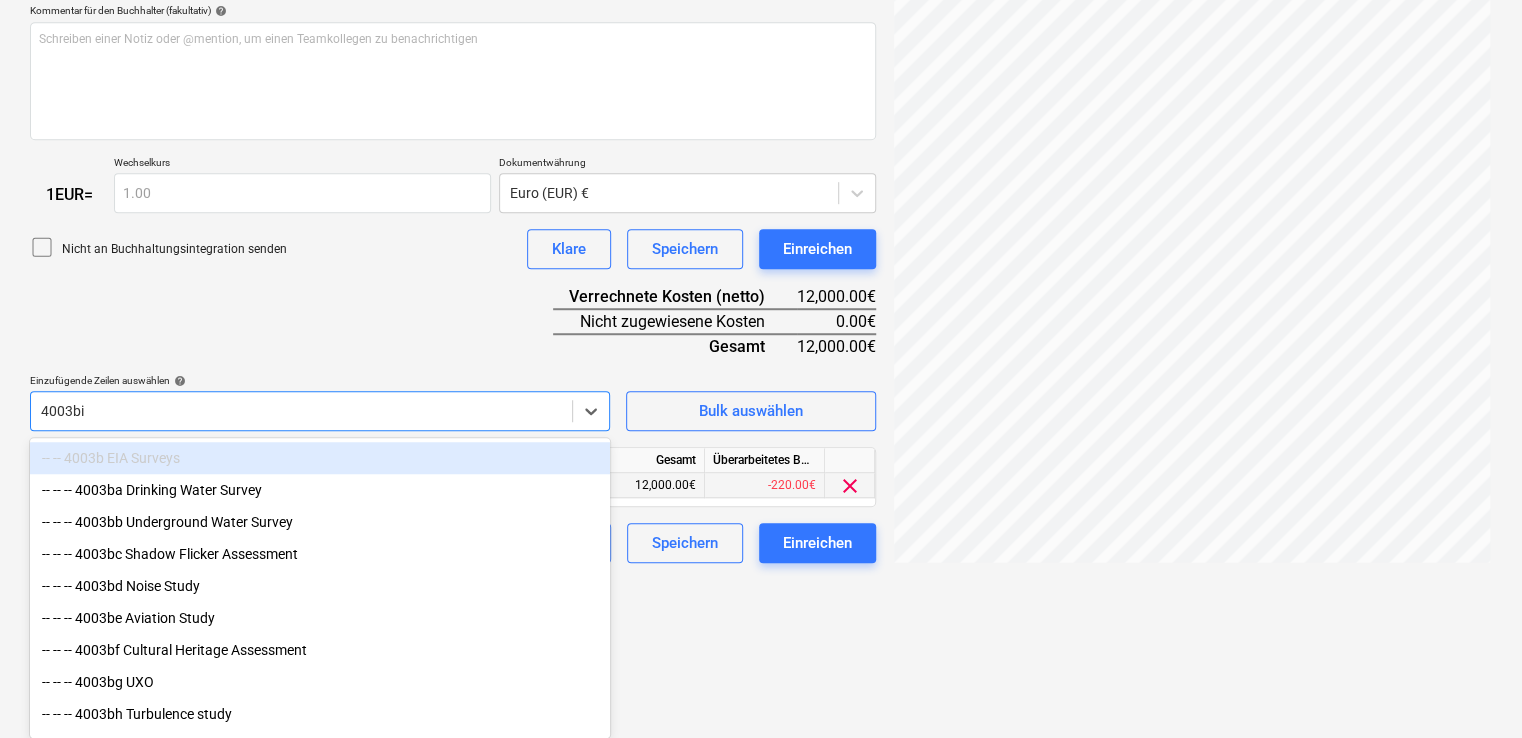 scroll, scrollTop: 366, scrollLeft: 0, axis: vertical 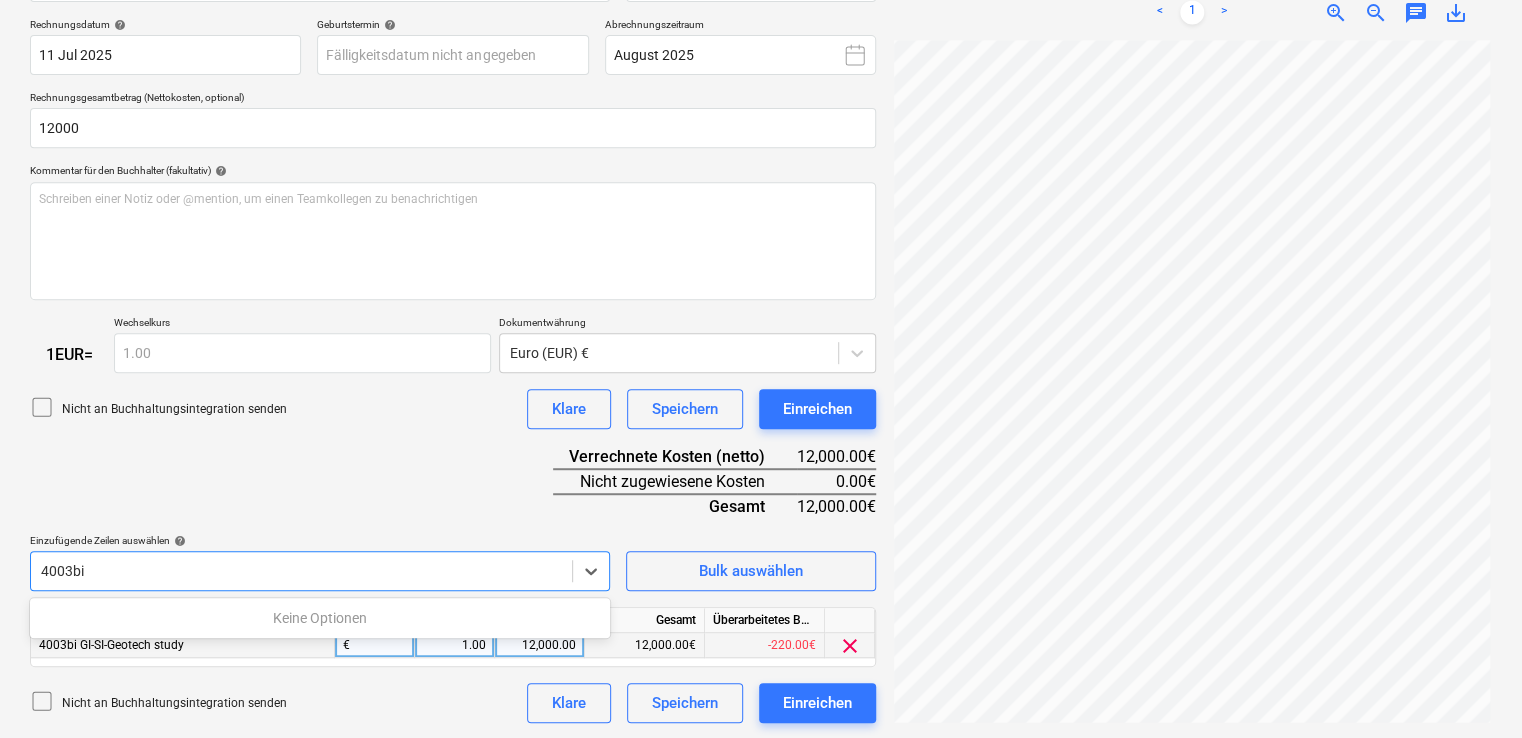 type on "4003bi" 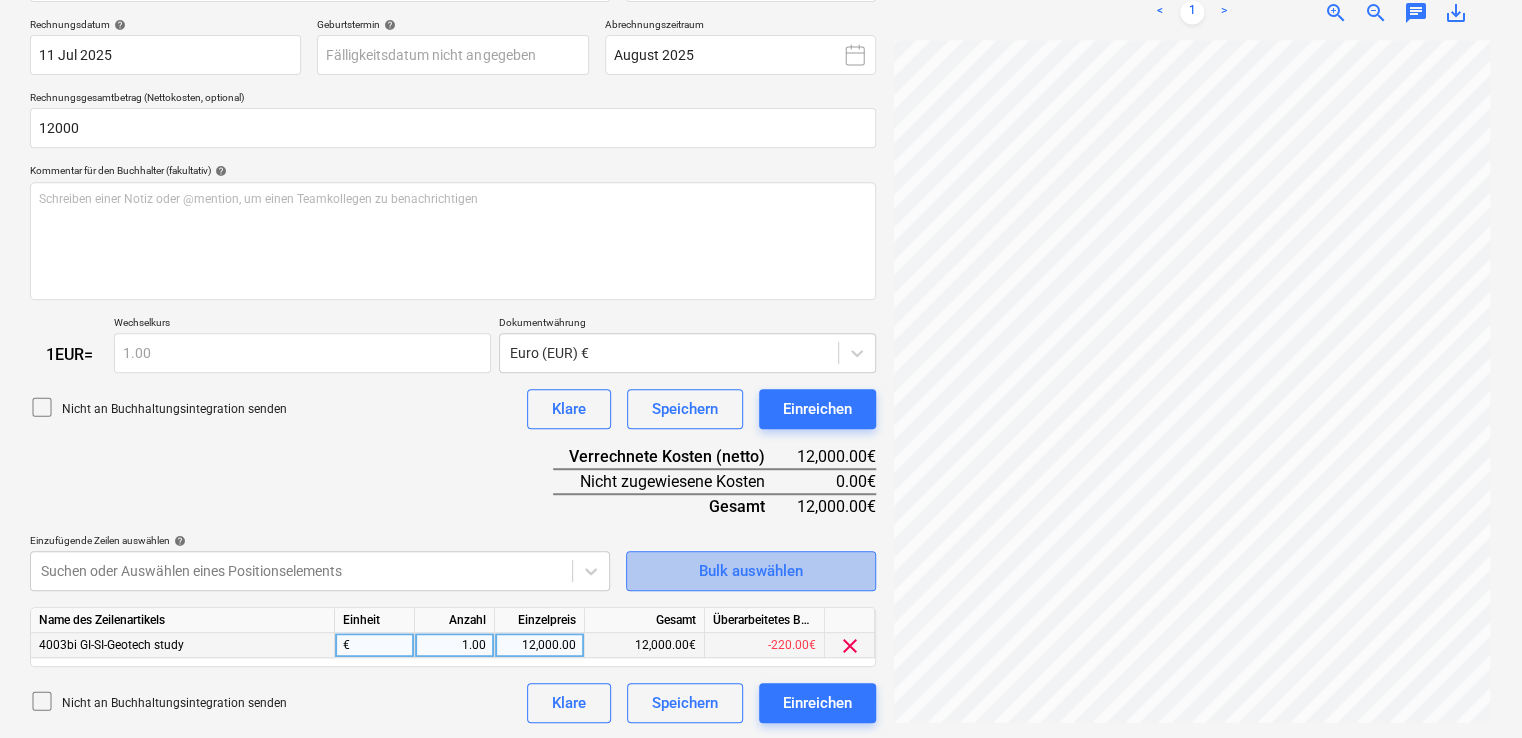 click on "Bulk auswählen" at bounding box center [751, 571] 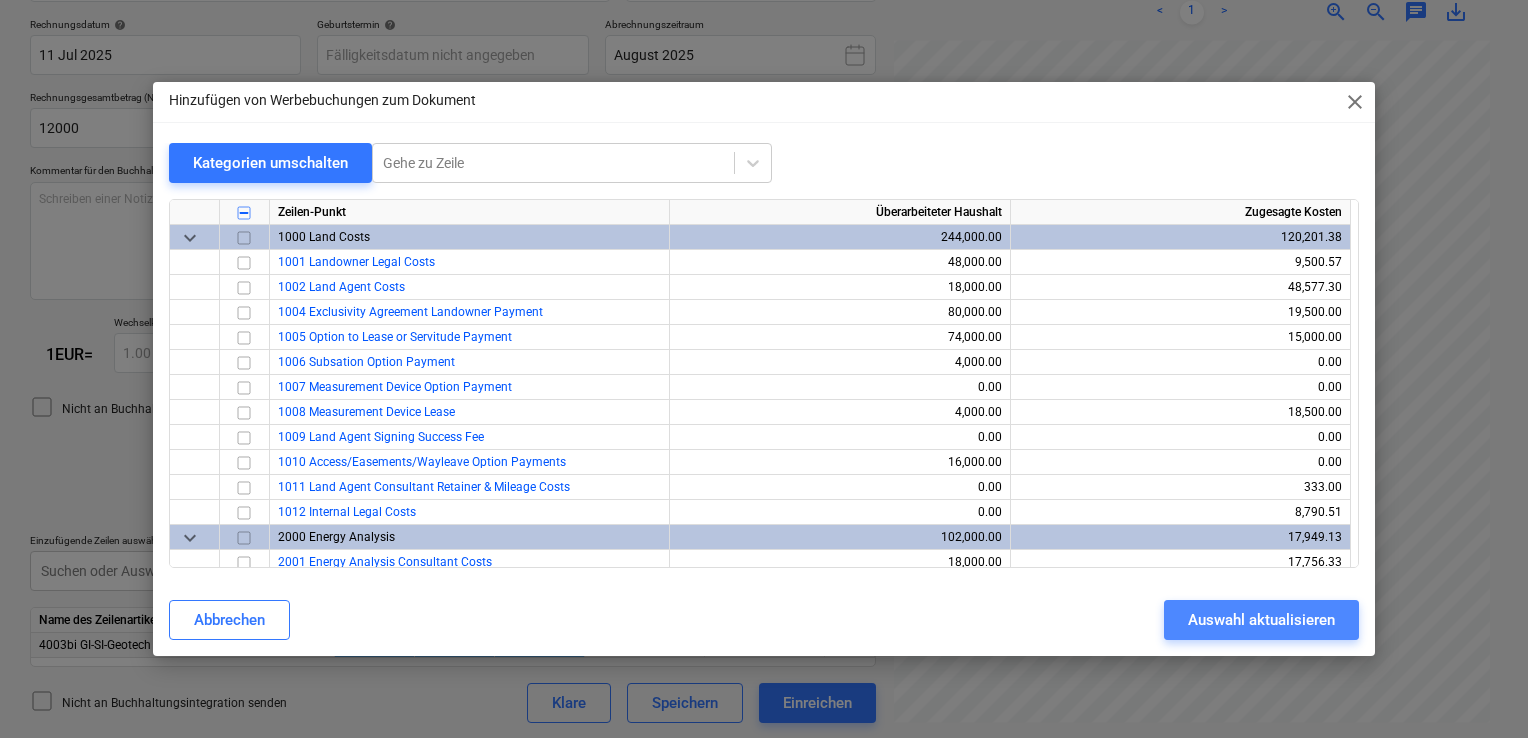 click on "Auswahl aktualisieren" at bounding box center (1261, 620) 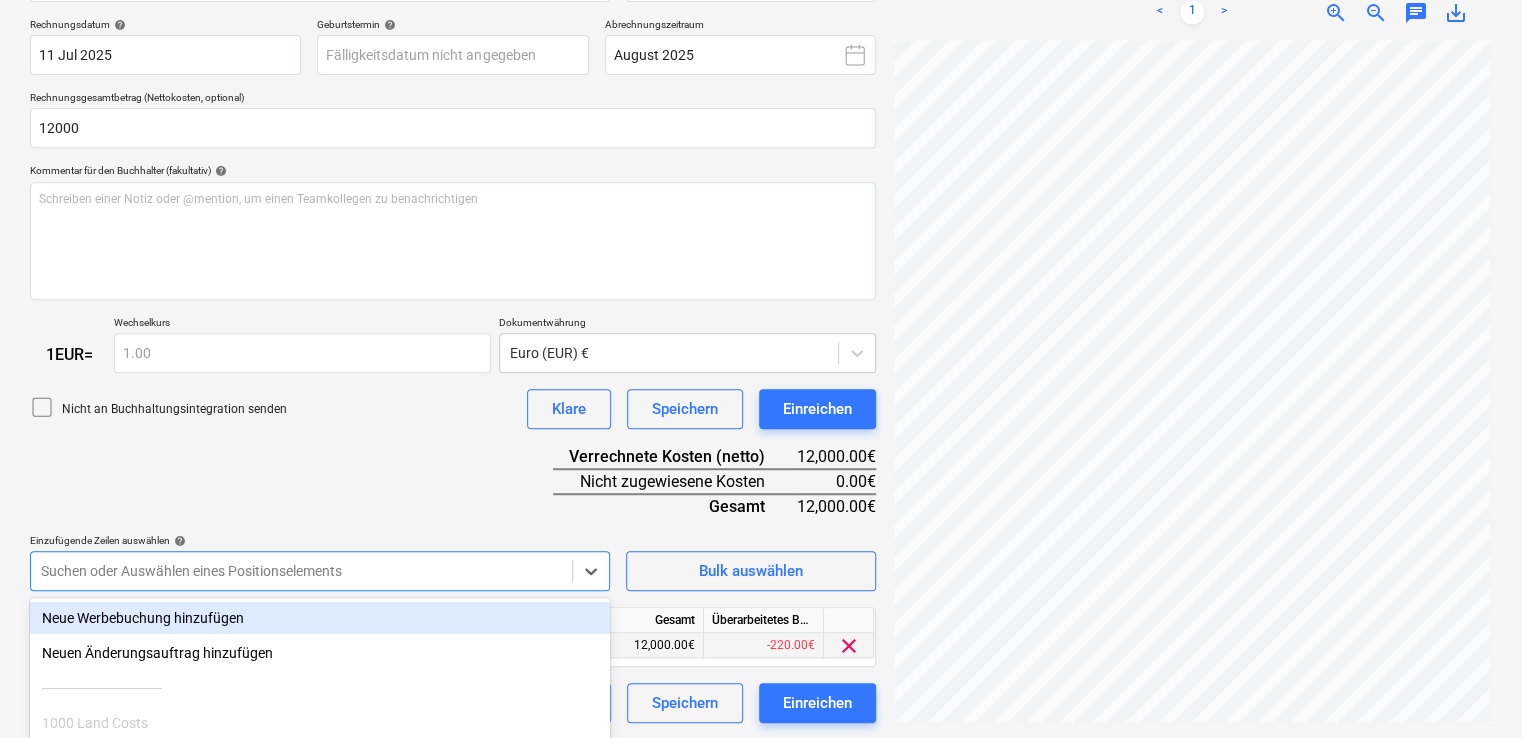 scroll, scrollTop: 530, scrollLeft: 0, axis: vertical 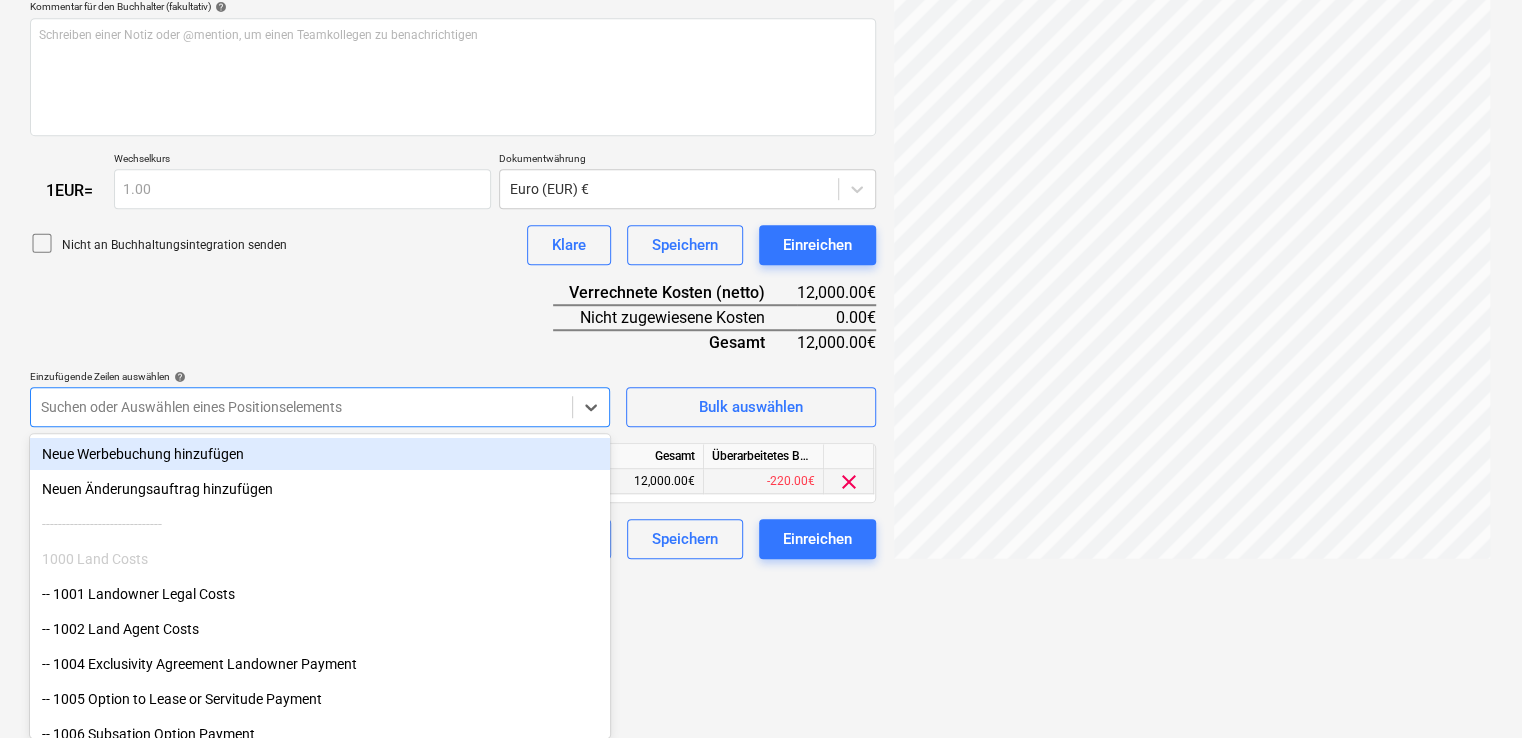 click on "This website stores cookies on your computer. These cookies are used to collect information about how you interact with our website and allow us to remember you. We use this information in order to improve and customize your browsing experience and for analytics and metrics about our visitors both on this website and other media. To find out more about the cookies we use, see our Privacy Policy If you decline, your information won’t be tracked when you visit this website. A single cookie will be used in your browser to remember your preference not to be tracked. Cookies settings Accept All Decline All
Verkäufe Projekte Kontakte Unternehmen Konsolidierte Rechnungen Posteingang 6 format_size keyboard_arrow_down help search Suche notifications 7 keyboard_arrow_down M. [LAST] keyboard_arrow_down Nelligen Nelligen Haushalt 9+ Hauptvertrag Anfragen Unteraufträge Fortschrittsbericht Kauforder Kosten Einkommen Geldfluss Dateien 4 Analytik Einstellungen Neues Dokument erstellen Firma auswählen help help" at bounding box center (761, -161) 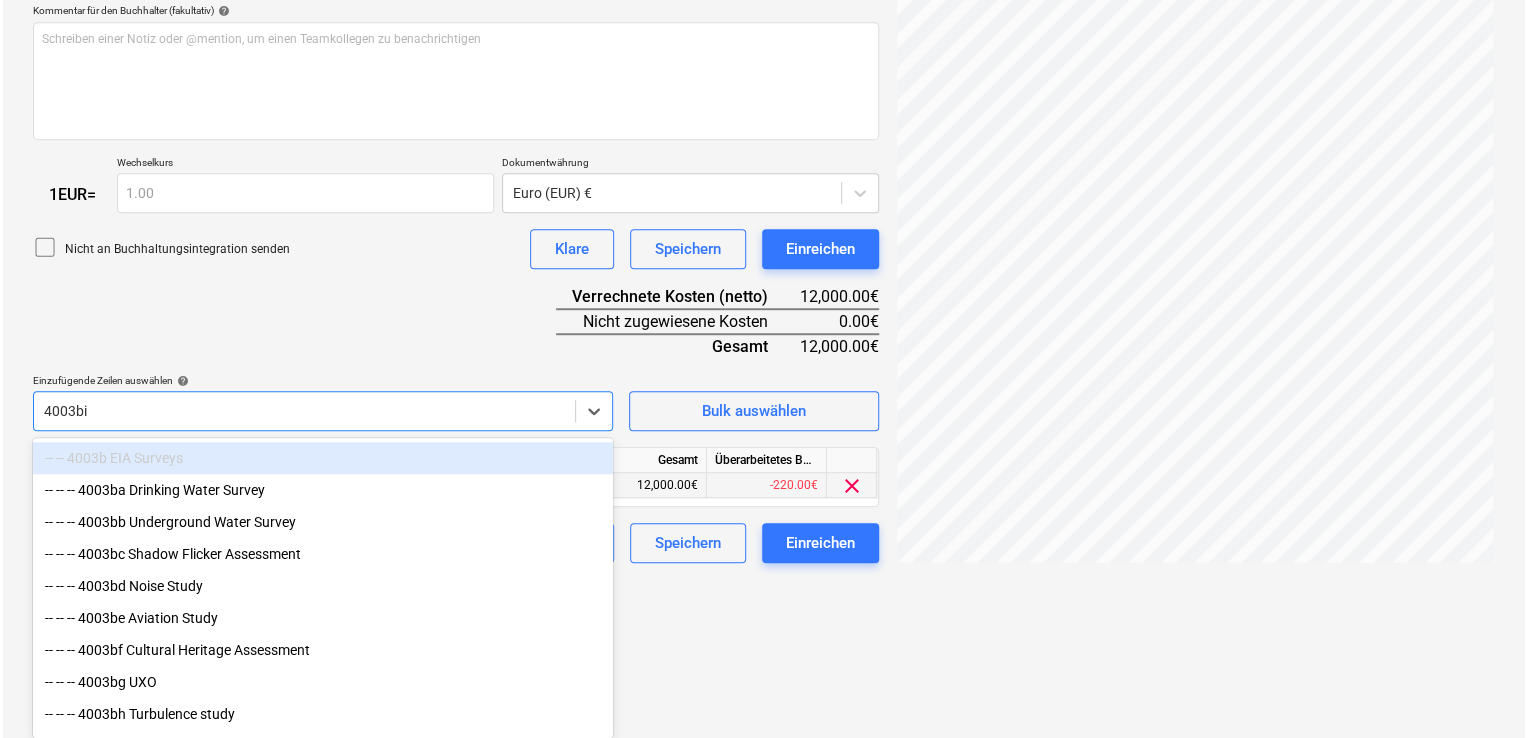 scroll, scrollTop: 366, scrollLeft: 0, axis: vertical 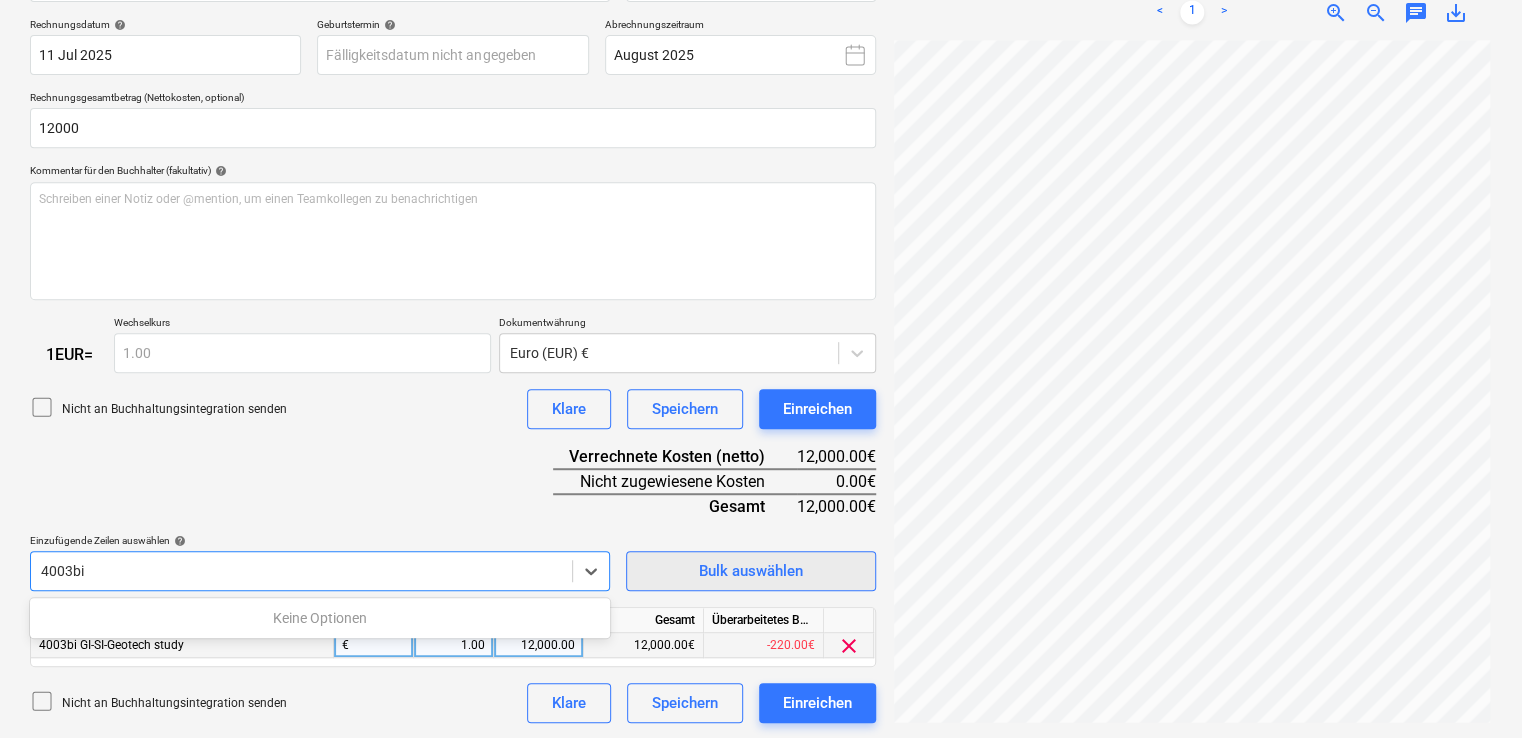 type on "4003bi" 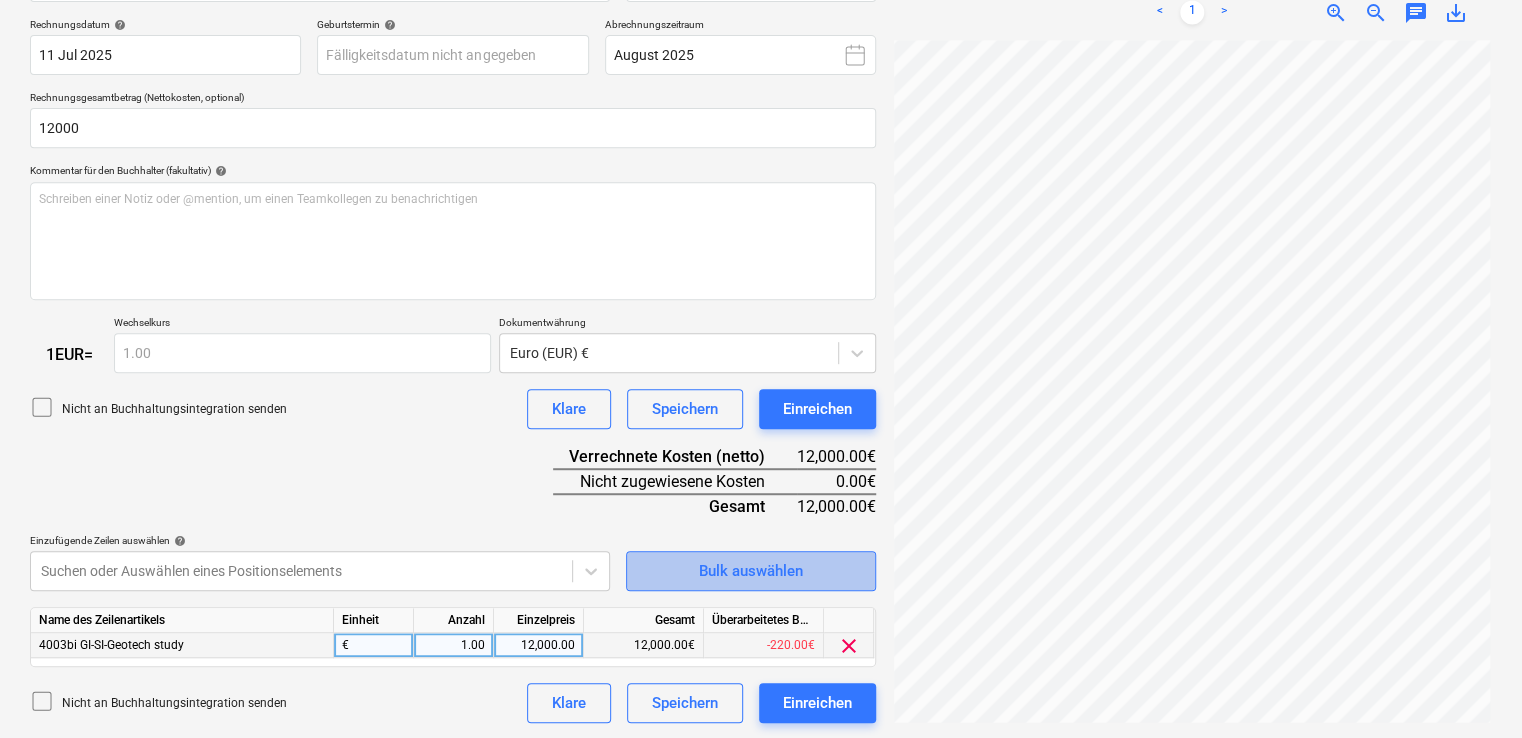 click on "Bulk auswählen" at bounding box center (751, 571) 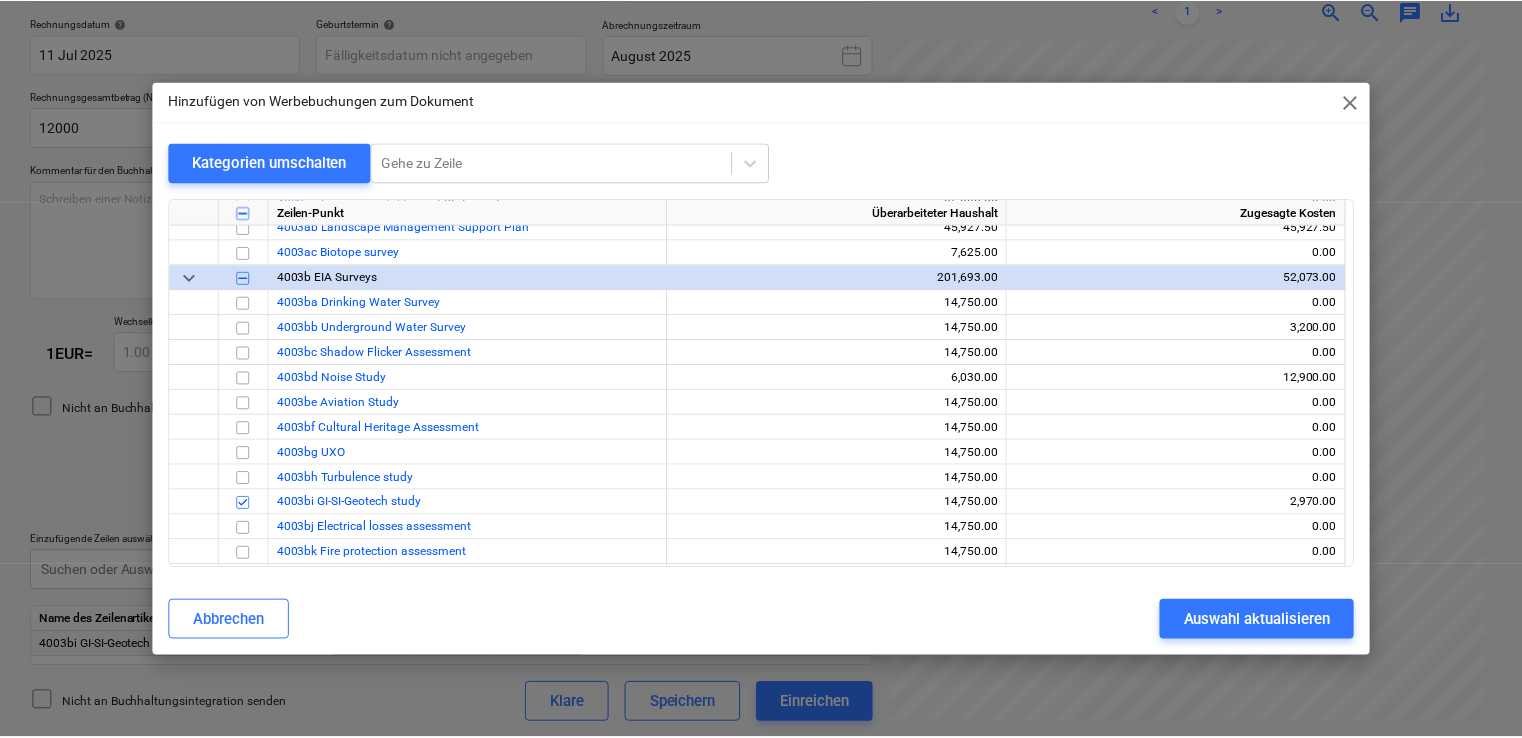 scroll, scrollTop: 860, scrollLeft: 0, axis: vertical 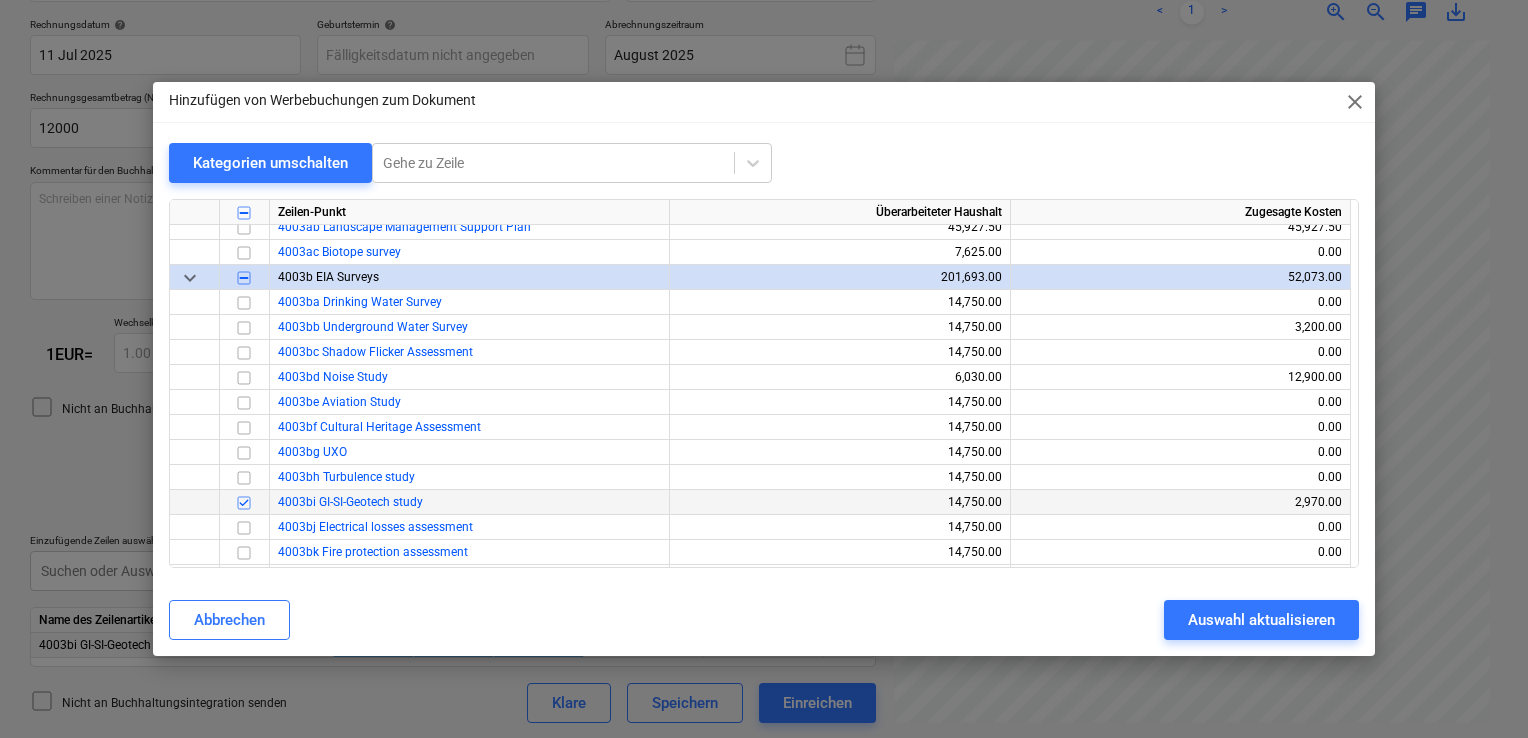 click at bounding box center (244, 503) 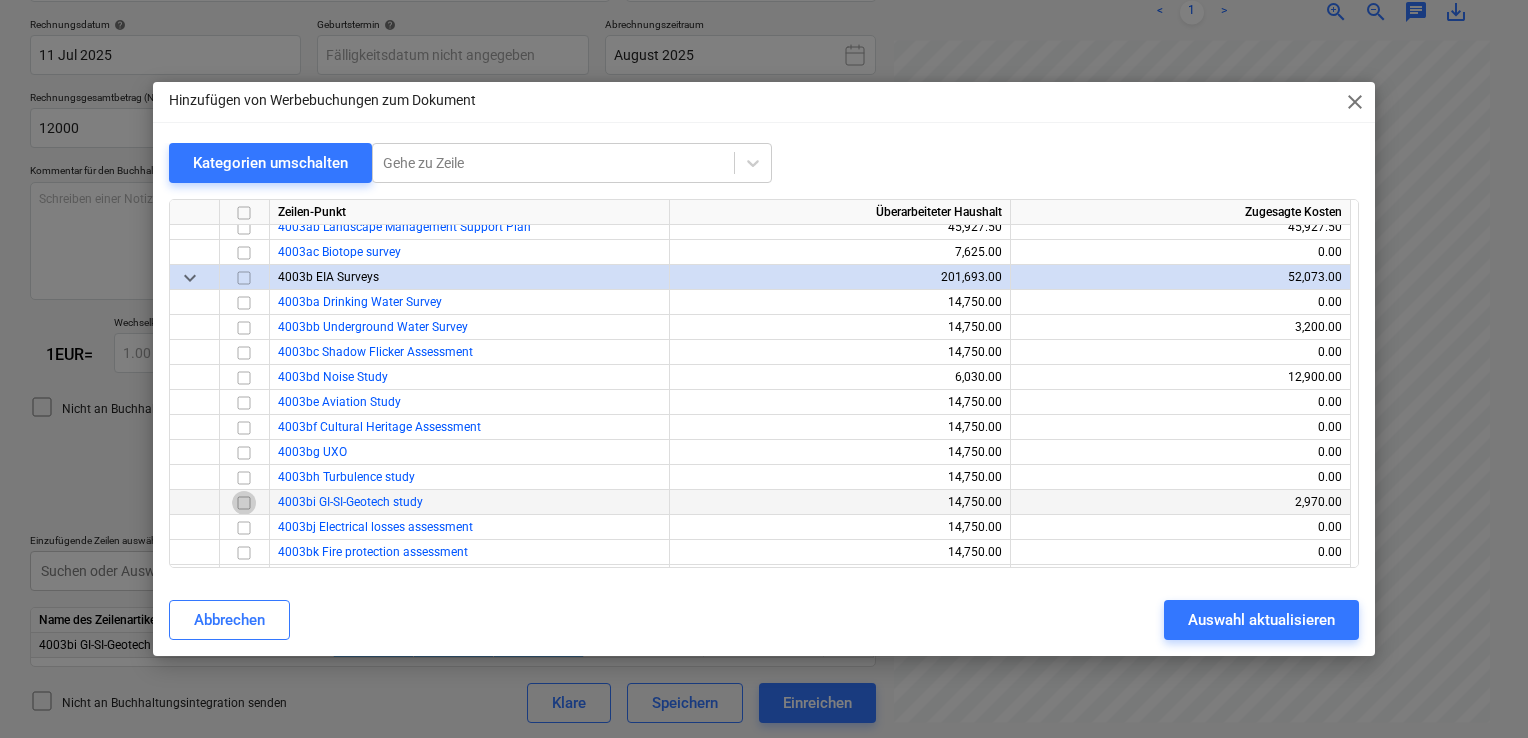 click at bounding box center [244, 503] 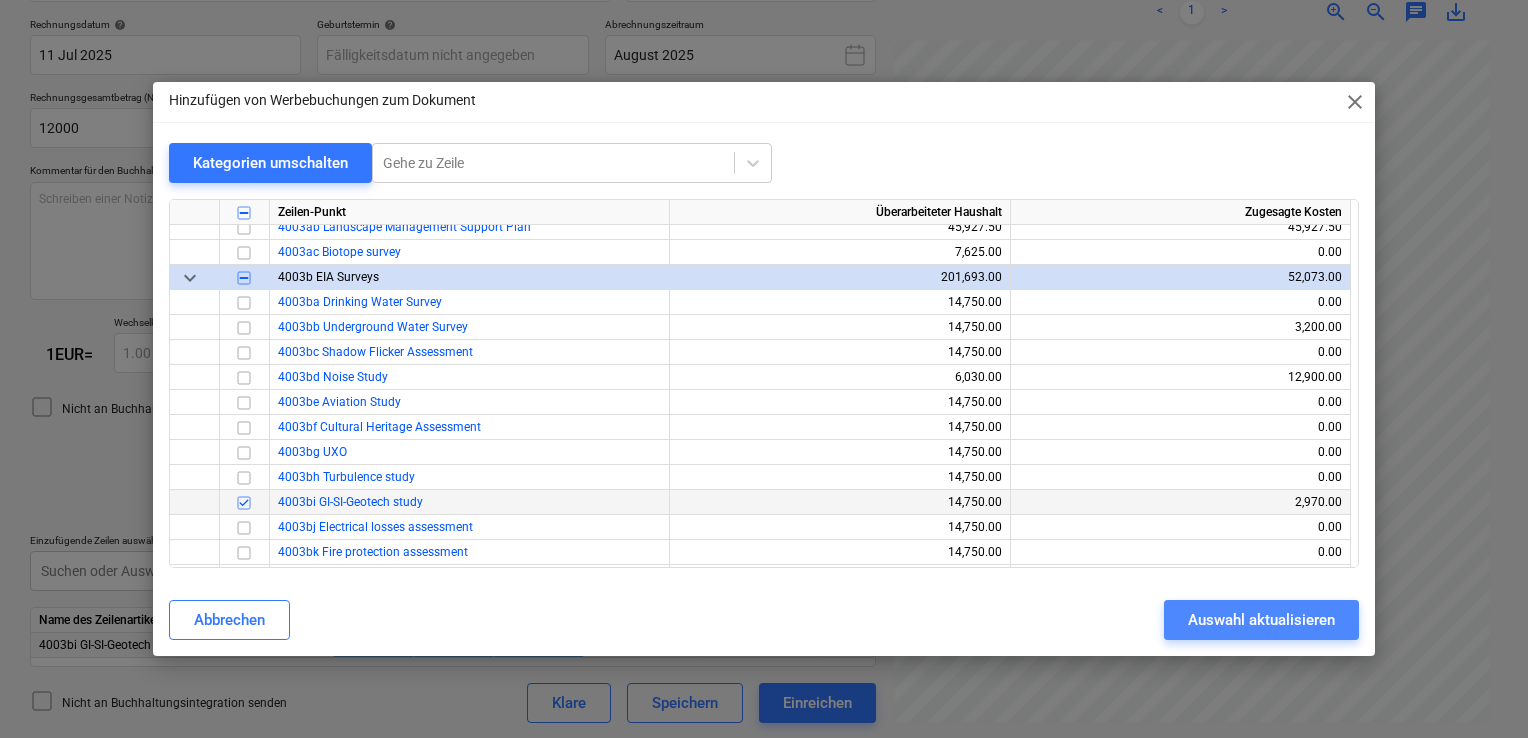 click on "Auswahl aktualisieren" at bounding box center [1261, 620] 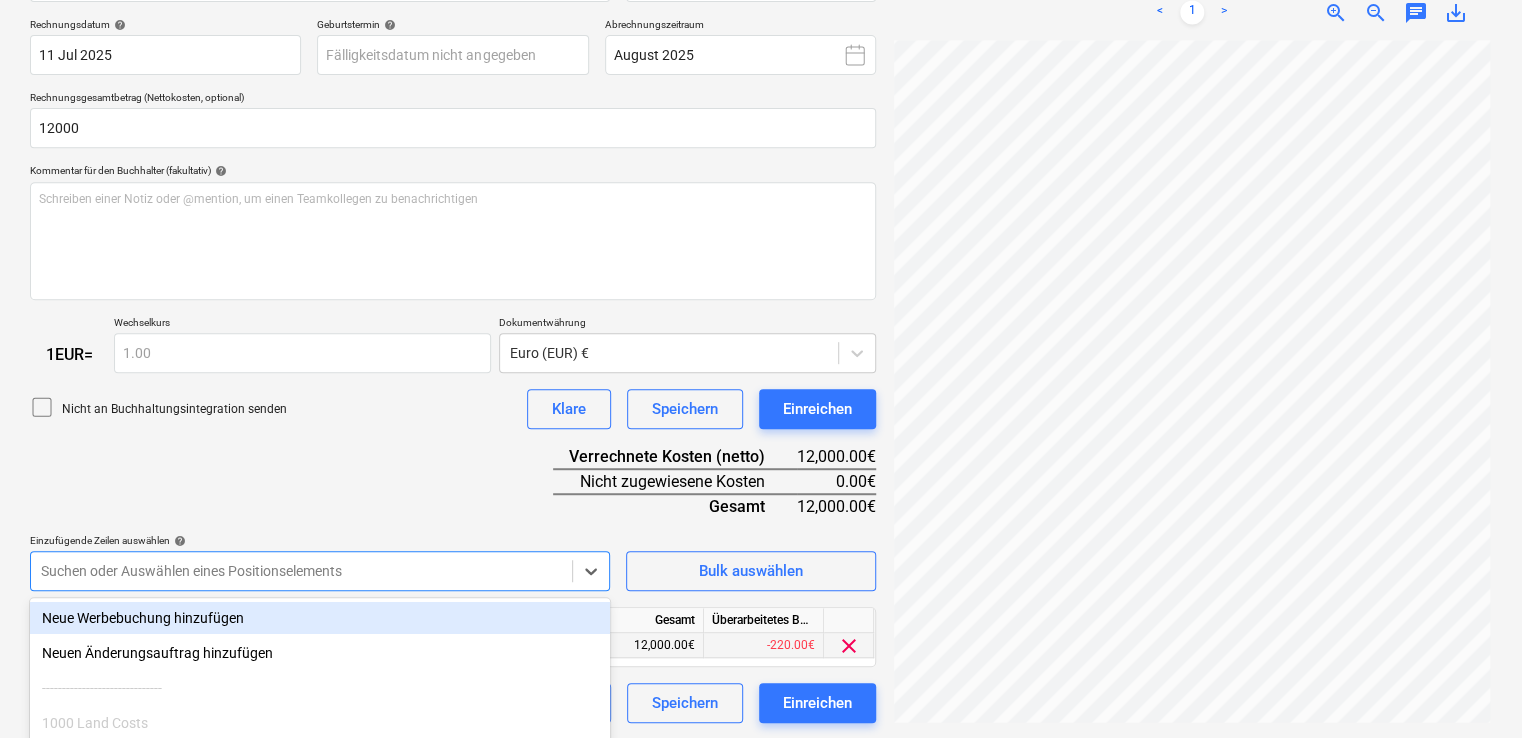 scroll, scrollTop: 530, scrollLeft: 0, axis: vertical 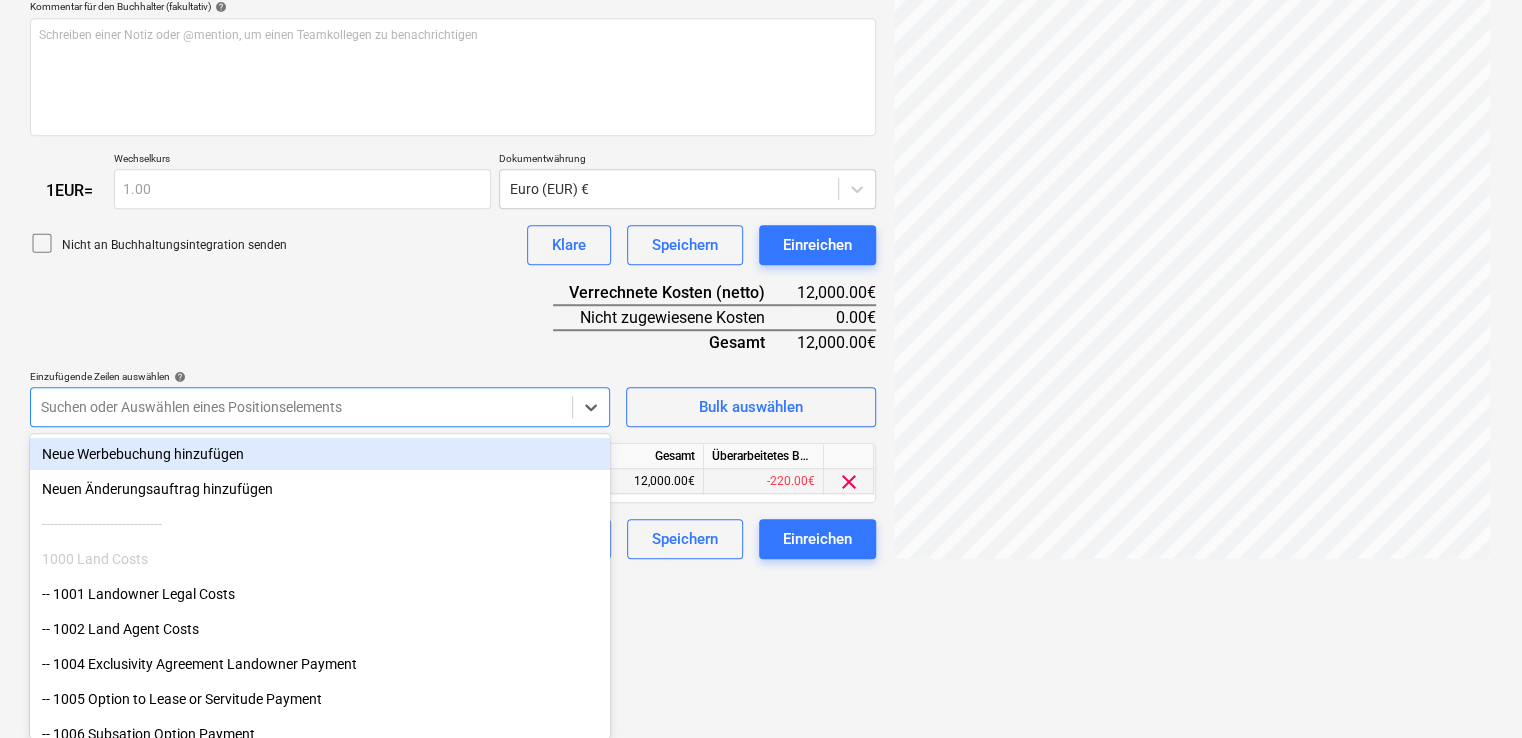click on "This website stores cookies on your computer. These cookies are used to collect information about how you interact with our website and allow us to remember you. We use this information in order to improve and customize your browsing experience and for analytics and metrics about our visitors both on this website and other media. To find out more about the cookies we use, see our Privacy Policy If you decline, your information won’t be tracked when you visit this website. A single cookie will be used in your browser to remember your preference not to be tracked. Cookies settings Accept All Decline All
Verkäufe Projekte Kontakte Unternehmen Konsolidierte Rechnungen Posteingang 6 format_size keyboard_arrow_down help search Suche notifications 7 keyboard_arrow_down M. [LAST] keyboard_arrow_down Nelligen Nelligen Haushalt 9+ Hauptvertrag Anfragen Unteraufträge Fortschrittsbericht Kauforder Kosten Einkommen Geldfluss Dateien 4 Analytik Einstellungen Neues Dokument erstellen Firma auswählen help help" at bounding box center (761, -161) 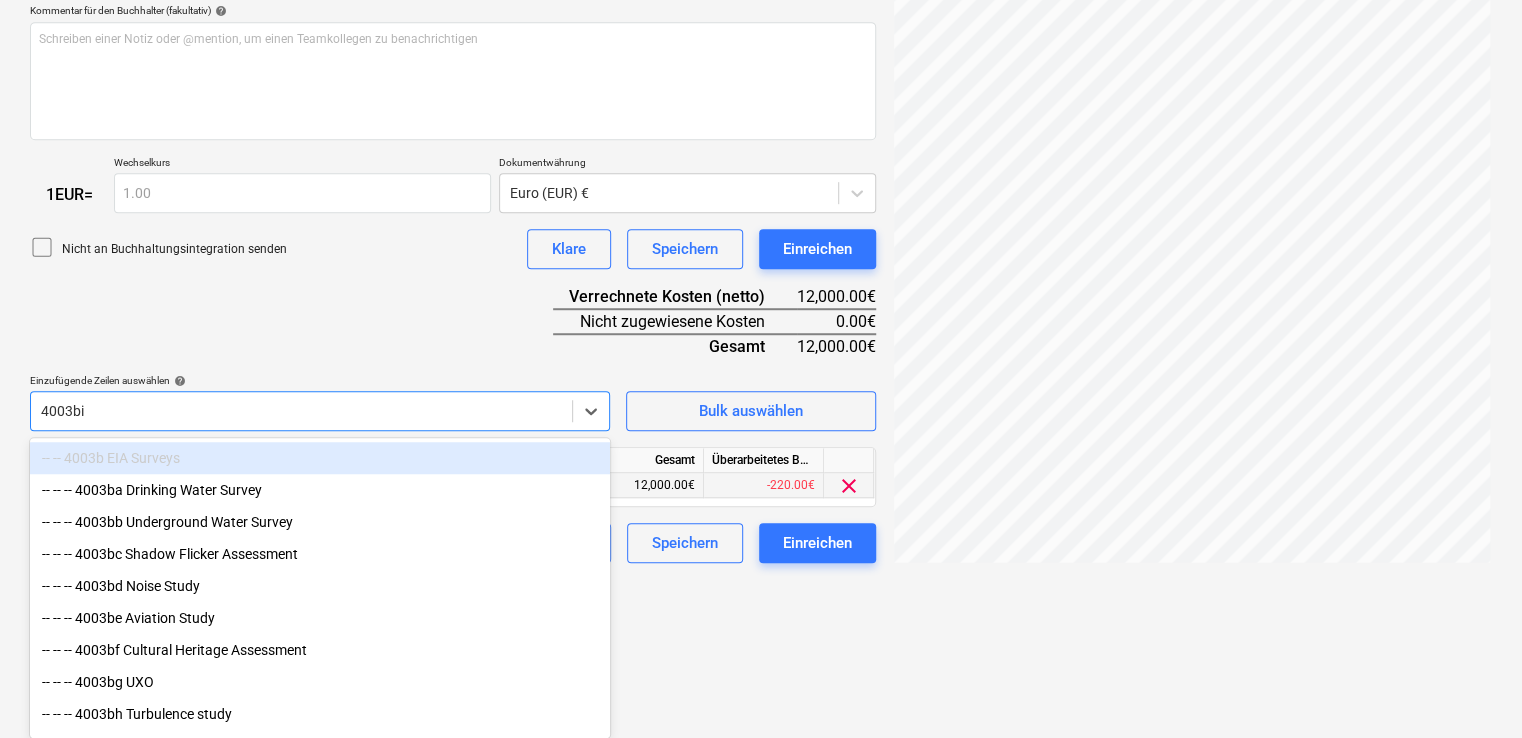 scroll, scrollTop: 366, scrollLeft: 0, axis: vertical 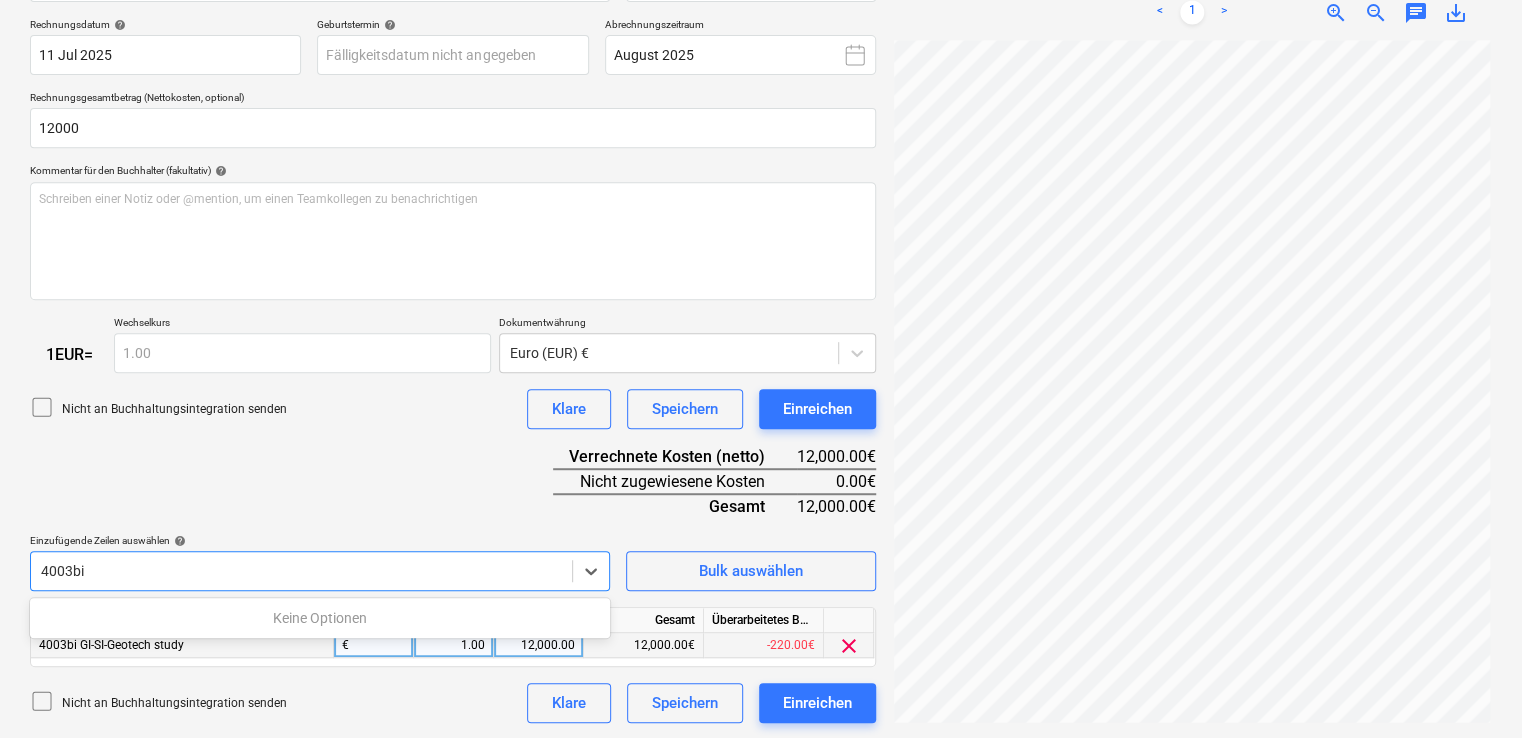 type on "4003bi" 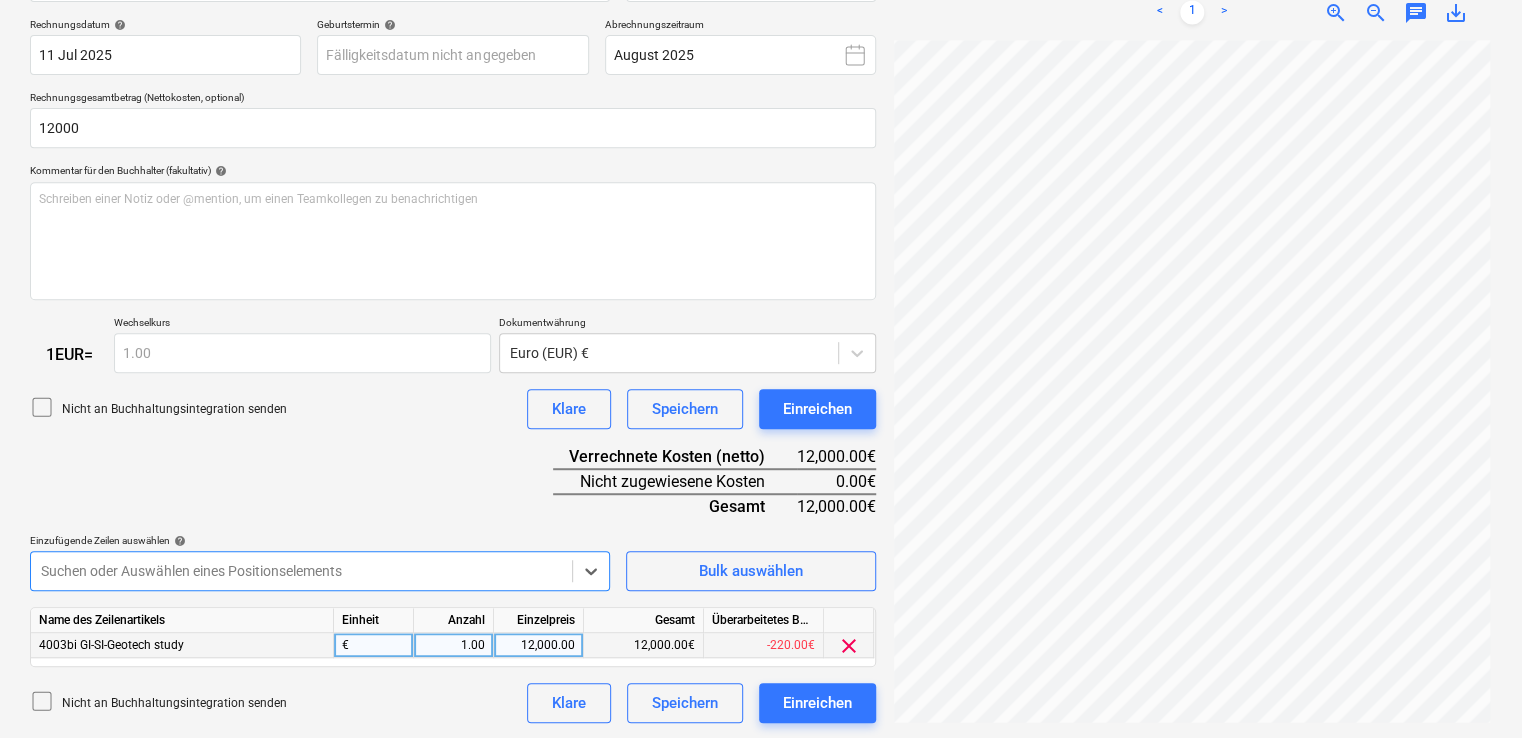 type on "4" 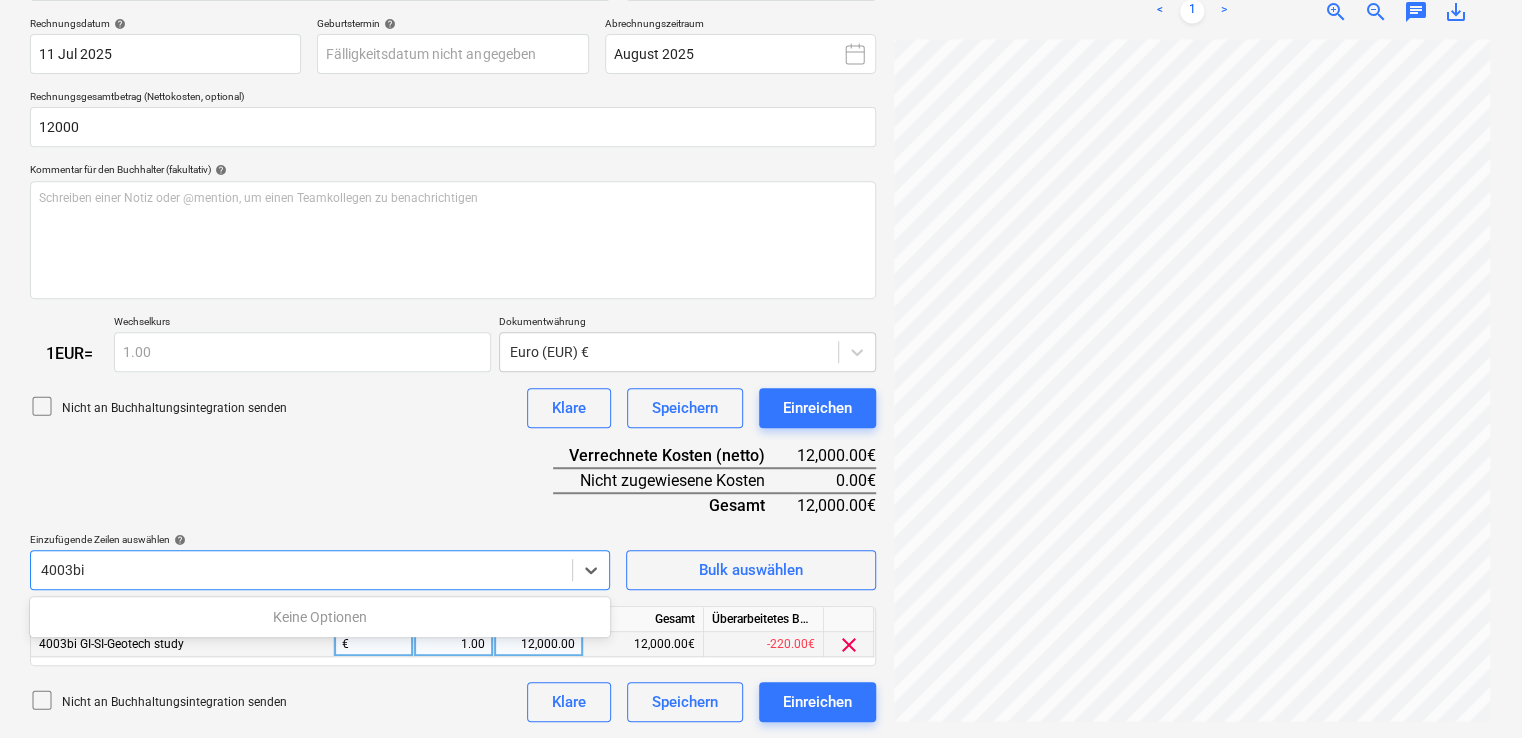 scroll, scrollTop: 366, scrollLeft: 0, axis: vertical 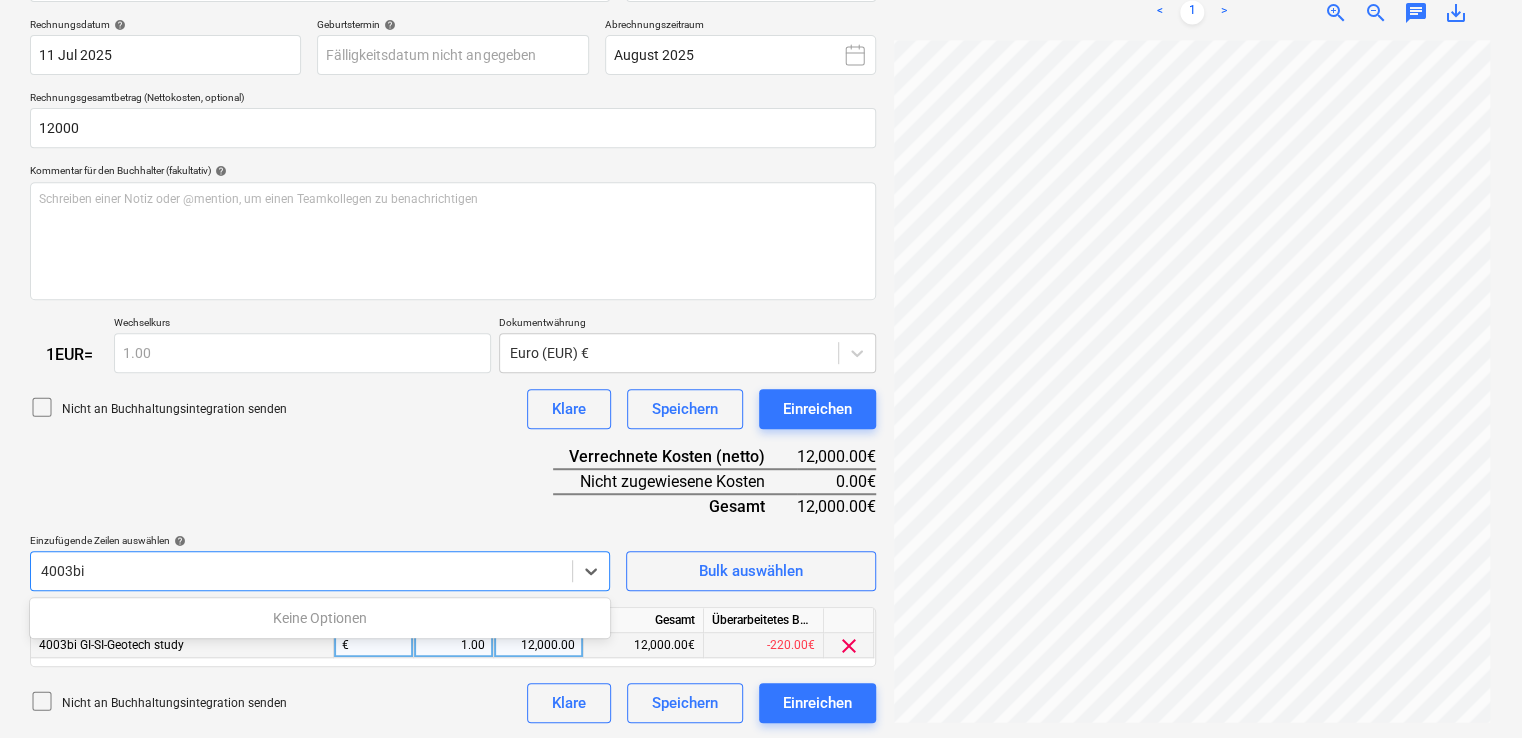 type on "4003bi" 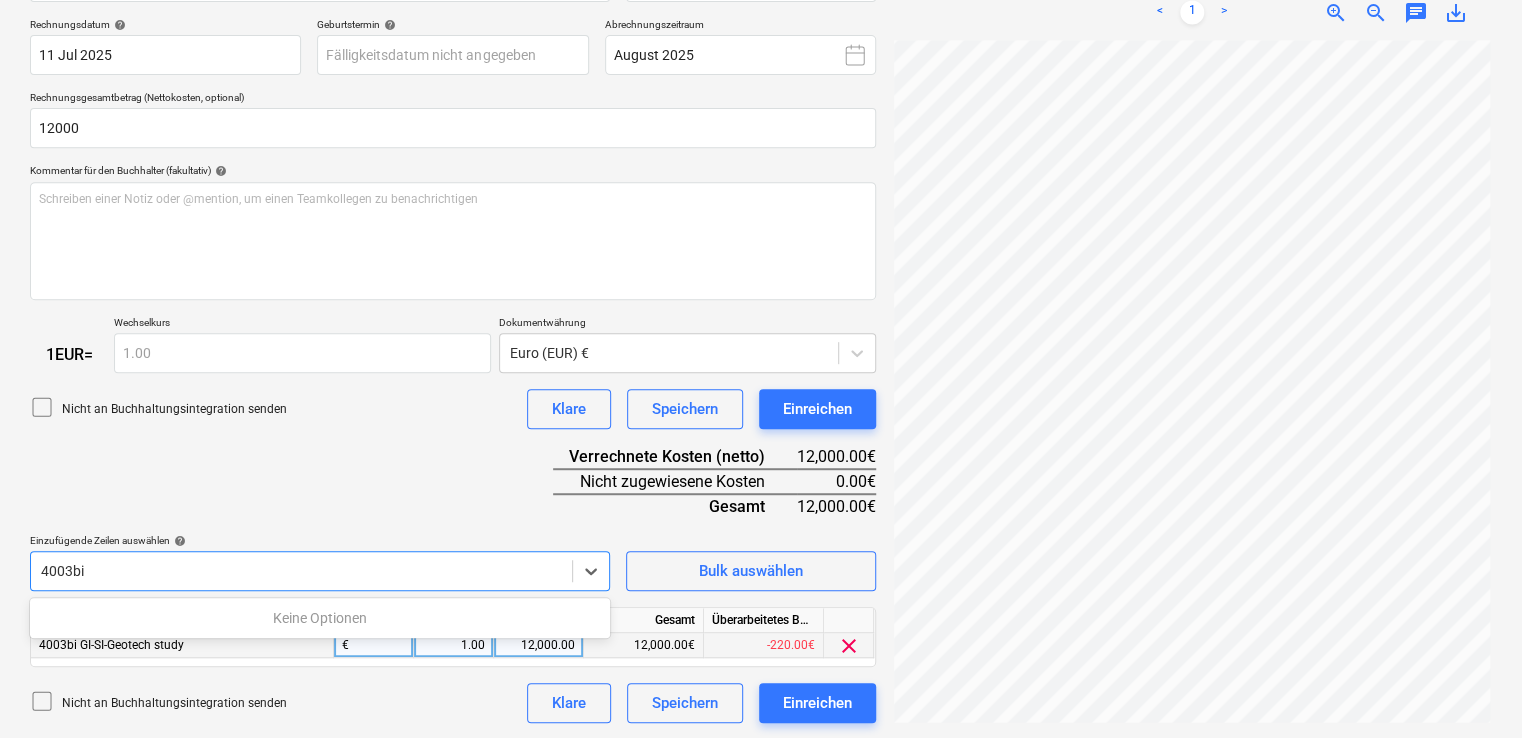type 